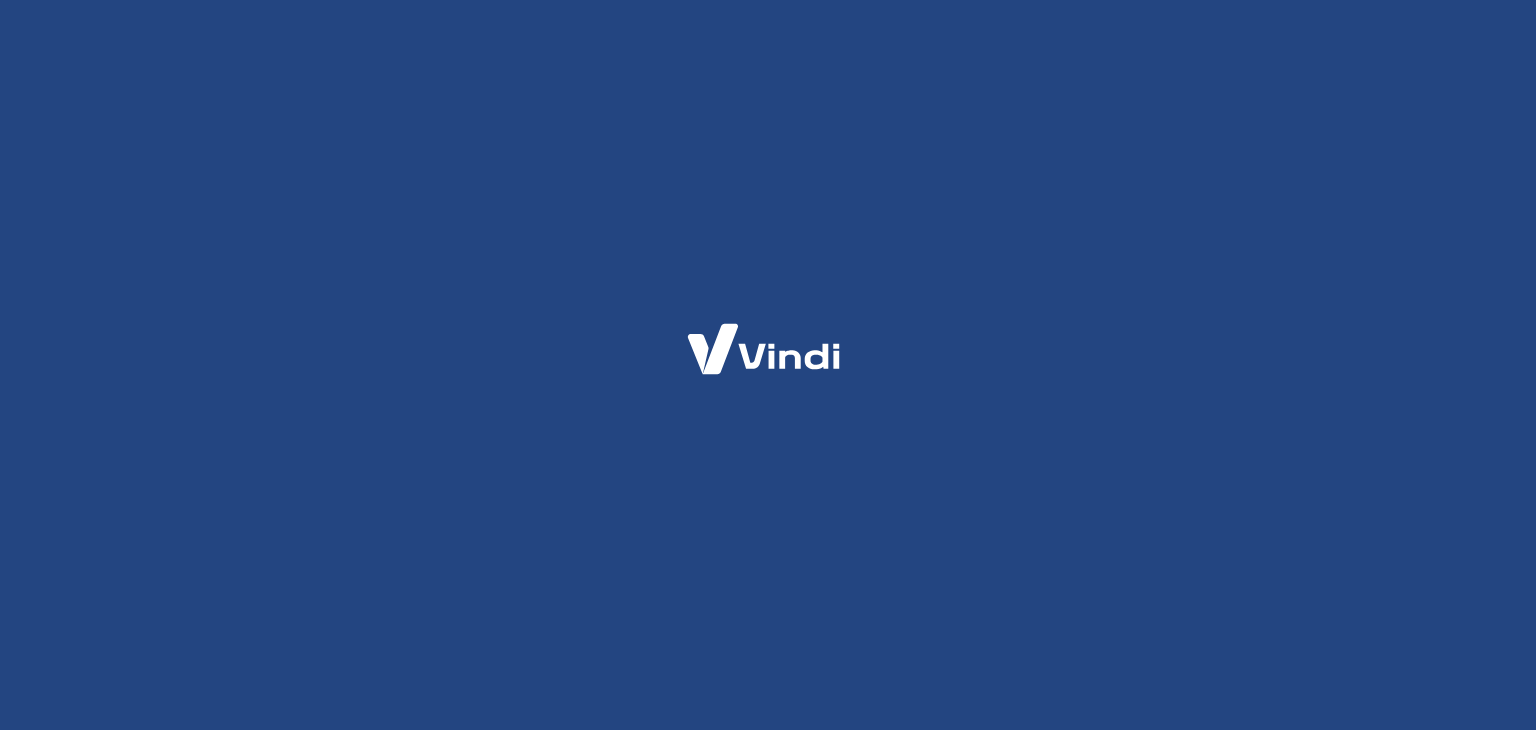 scroll, scrollTop: 0, scrollLeft: 0, axis: both 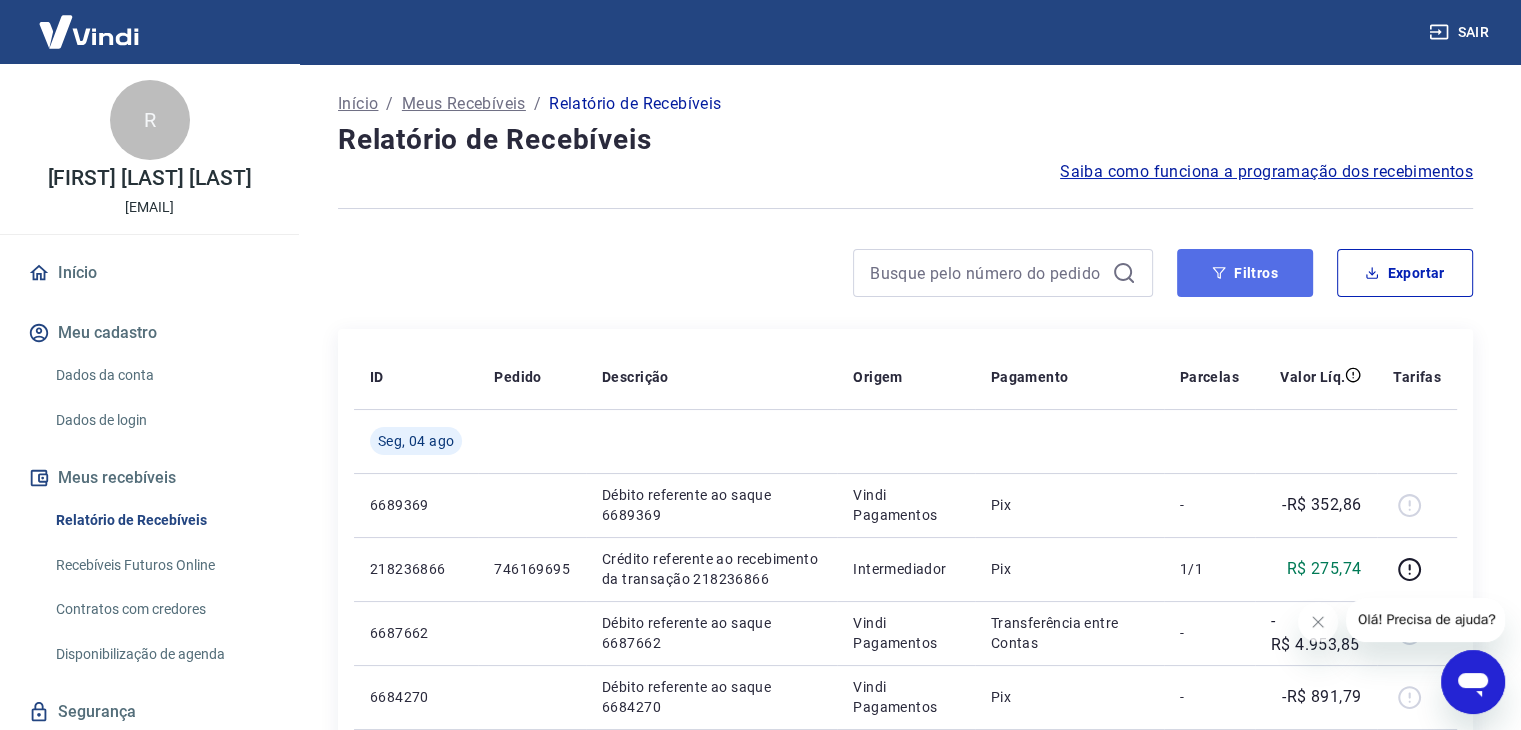 click on "Filtros" at bounding box center [1245, 273] 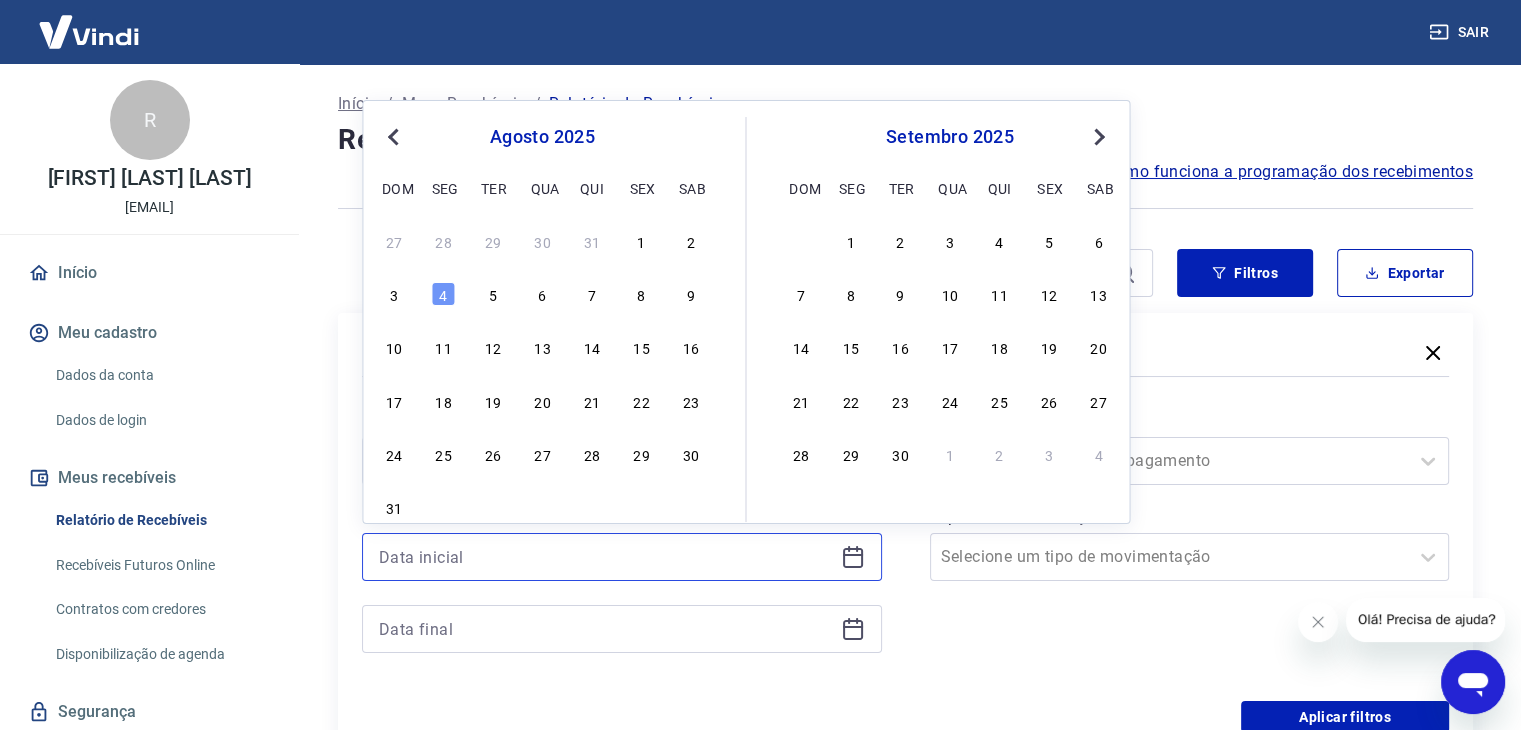 click at bounding box center (606, 557) 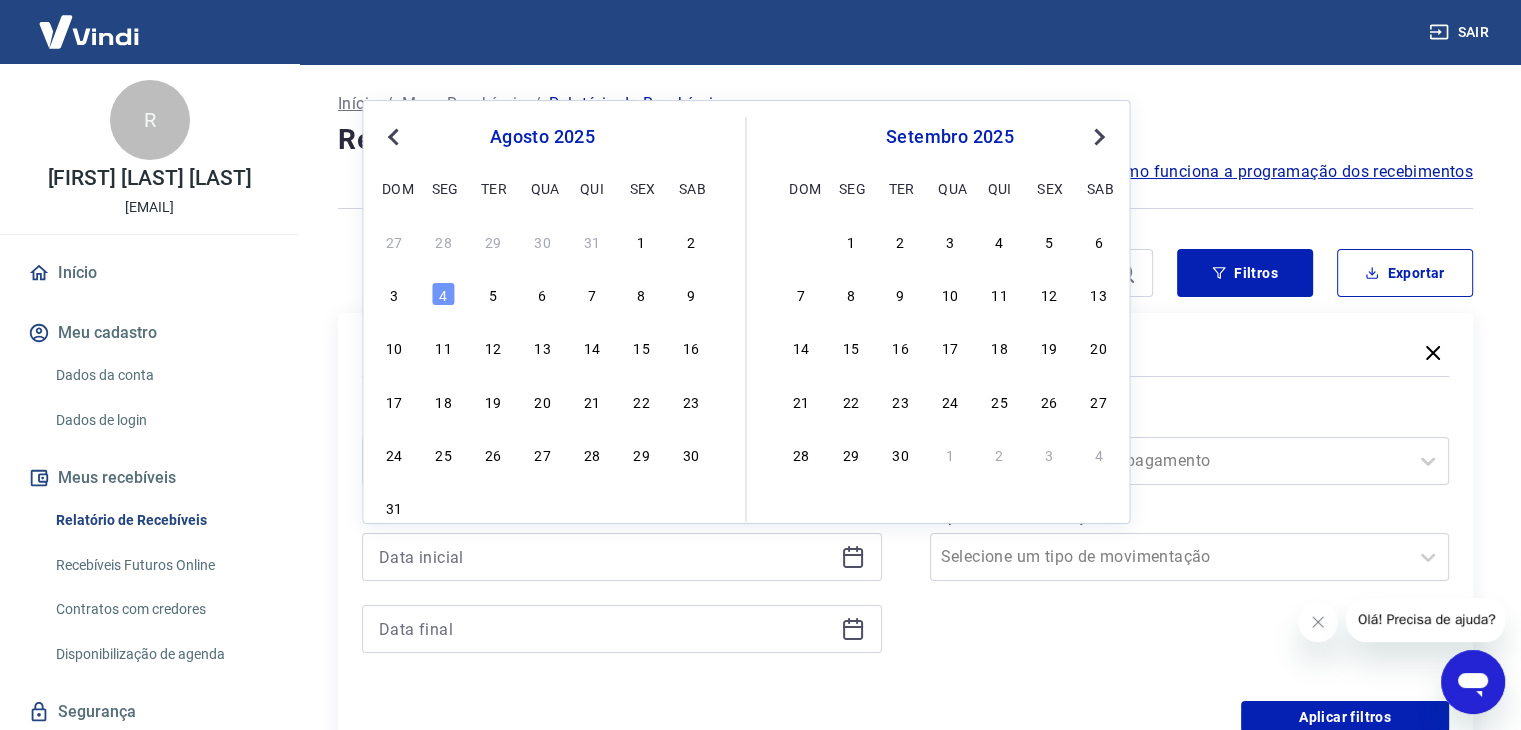 click on "Previous Month" at bounding box center [395, 136] 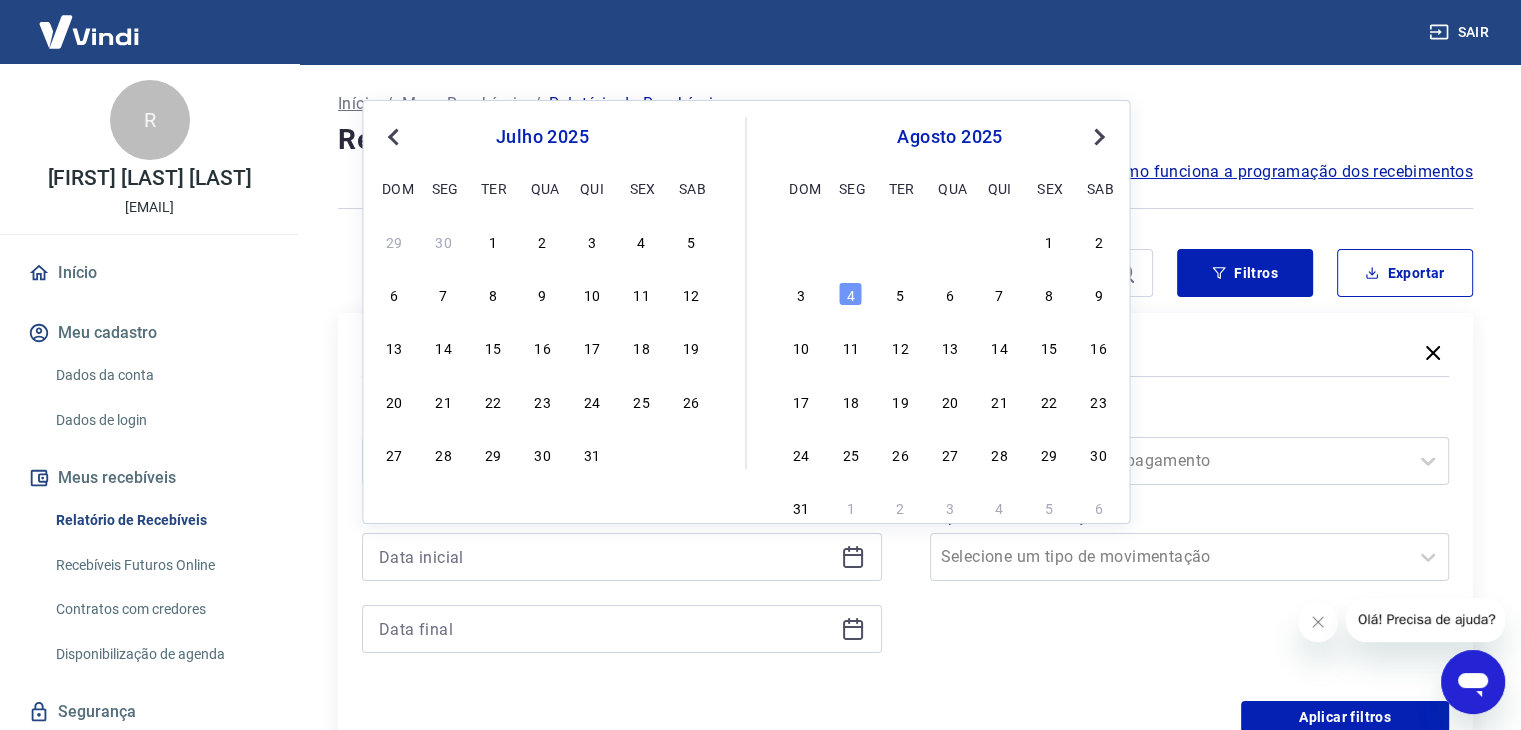 drag, startPoint x: 499, startPoint y: 240, endPoint x: 458, endPoint y: 593, distance: 355.37305 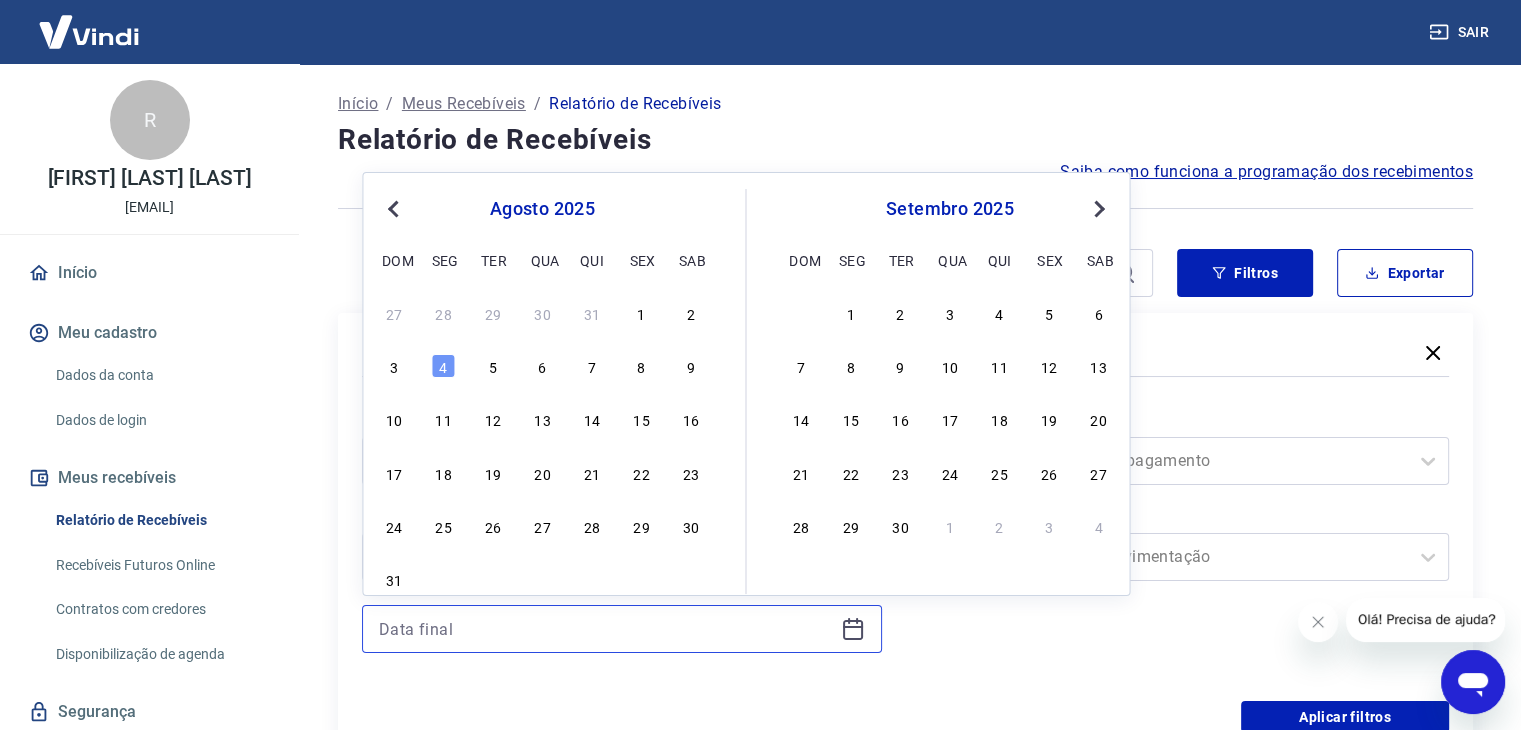 click at bounding box center [606, 629] 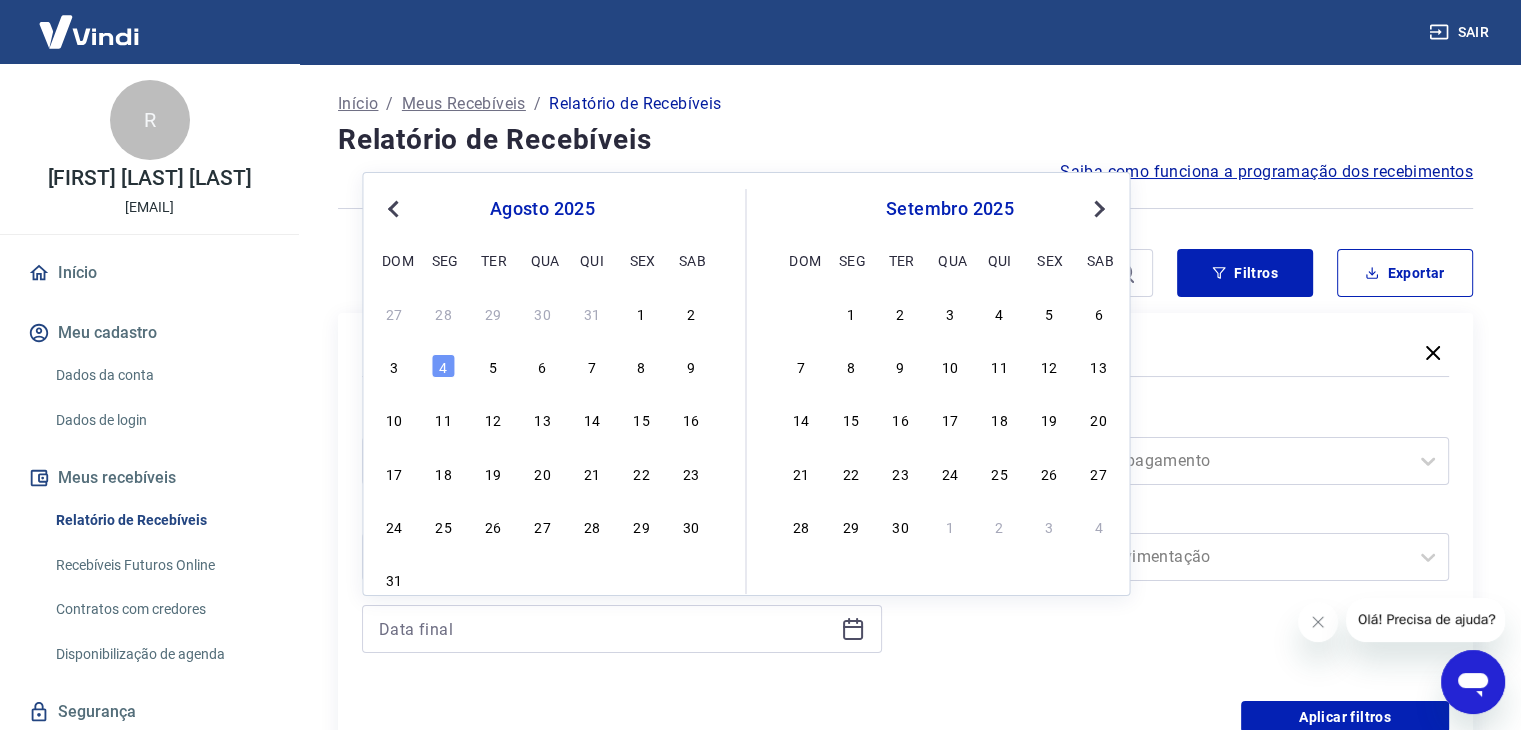 click on "Previous Month Next Month agosto 2025 dom seg ter qua qui sex sab 27 28 29 30 31 1 2 3 4 5 6 7 8 9 10 11 12 13 14 15 16 17 18 19 20 21 22 23 24 25 26 27 28 29 30 31 setembro 2025 dom seg ter qua qui sex sab 1 2 3 4 5 6 7 8 9 10 11 12 13 14 15 16 17 18 19 20 21 22 23 24 25 26 27 28 29 30 1 2 3 4" at bounding box center [746, 384] 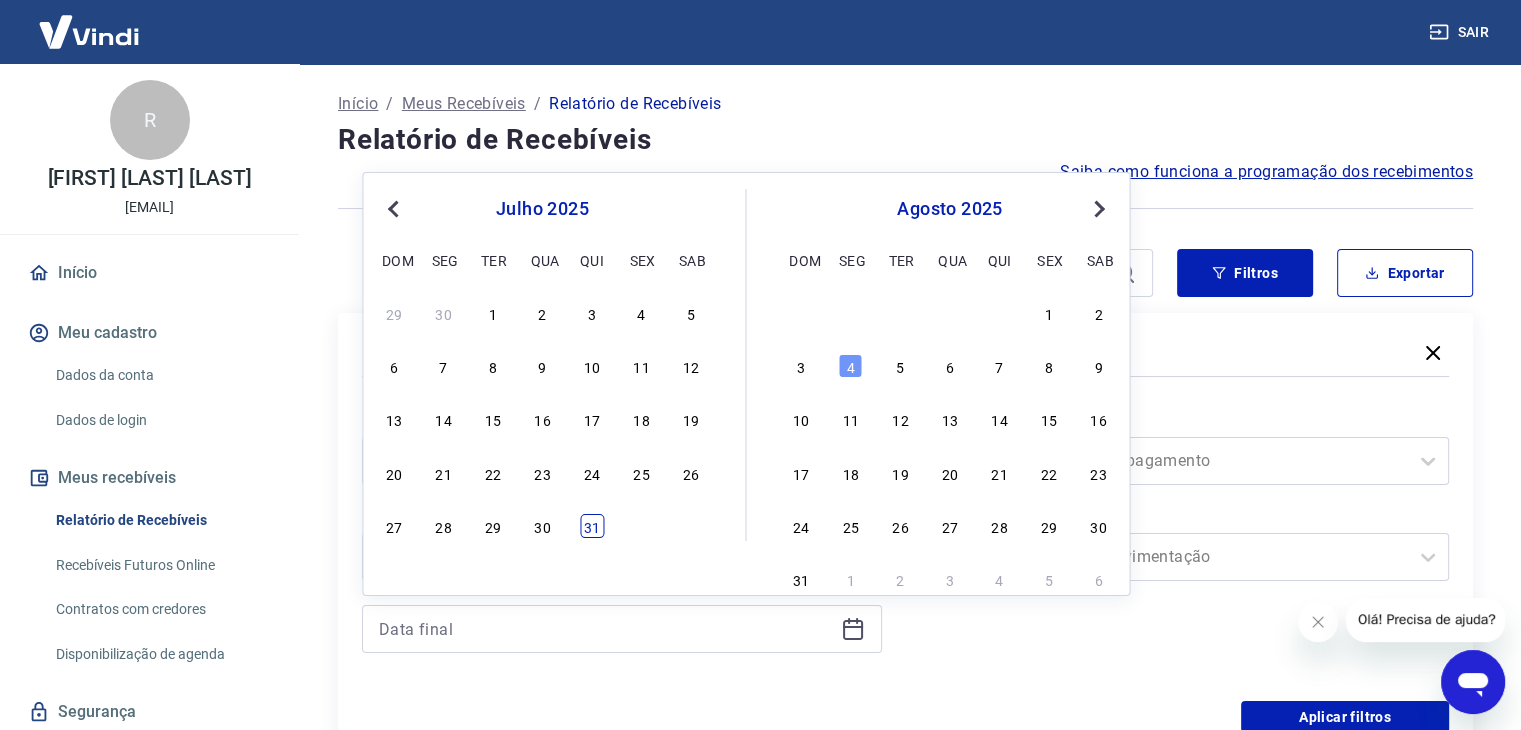 drag, startPoint x: 589, startPoint y: 527, endPoint x: 834, endPoint y: 499, distance: 246.5948 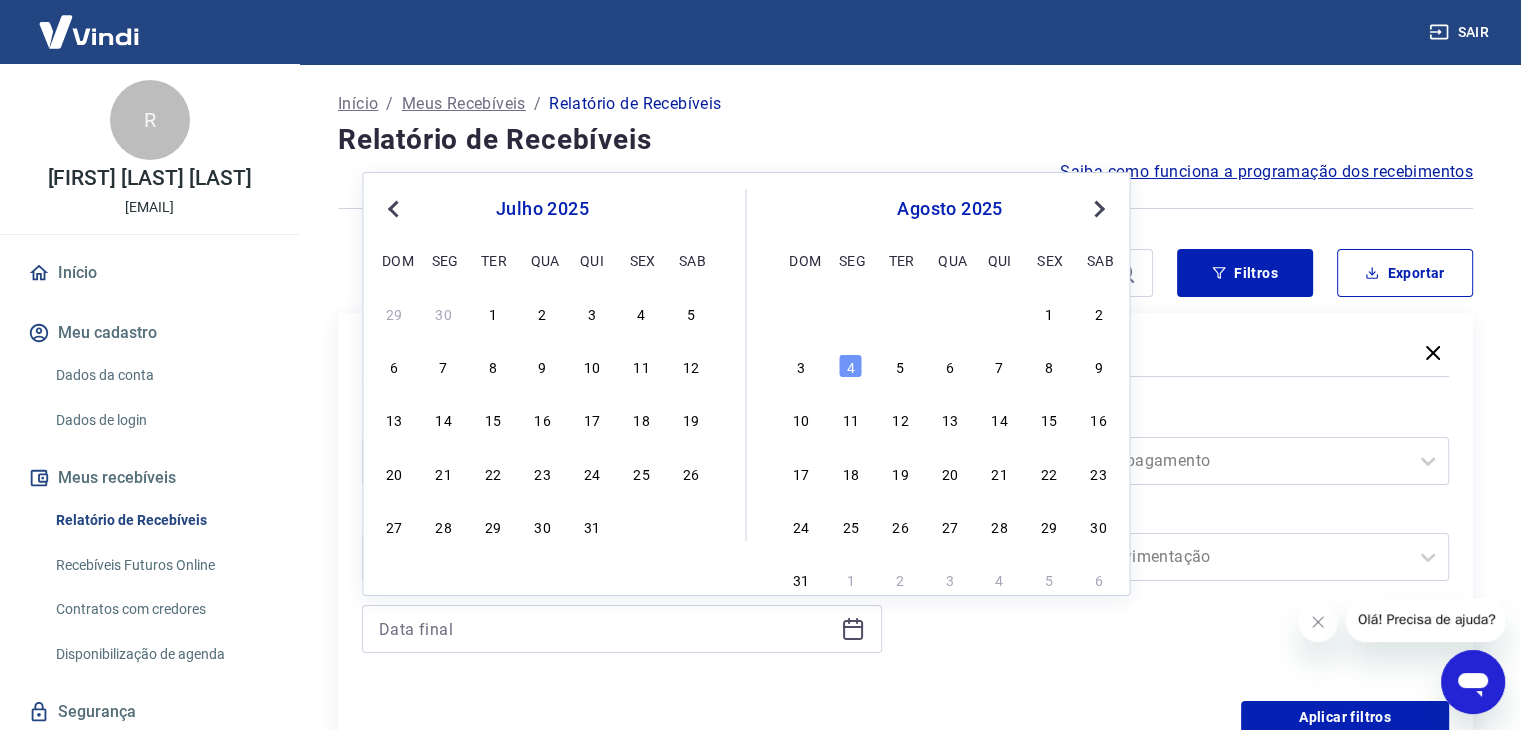 type on "31/07/2025" 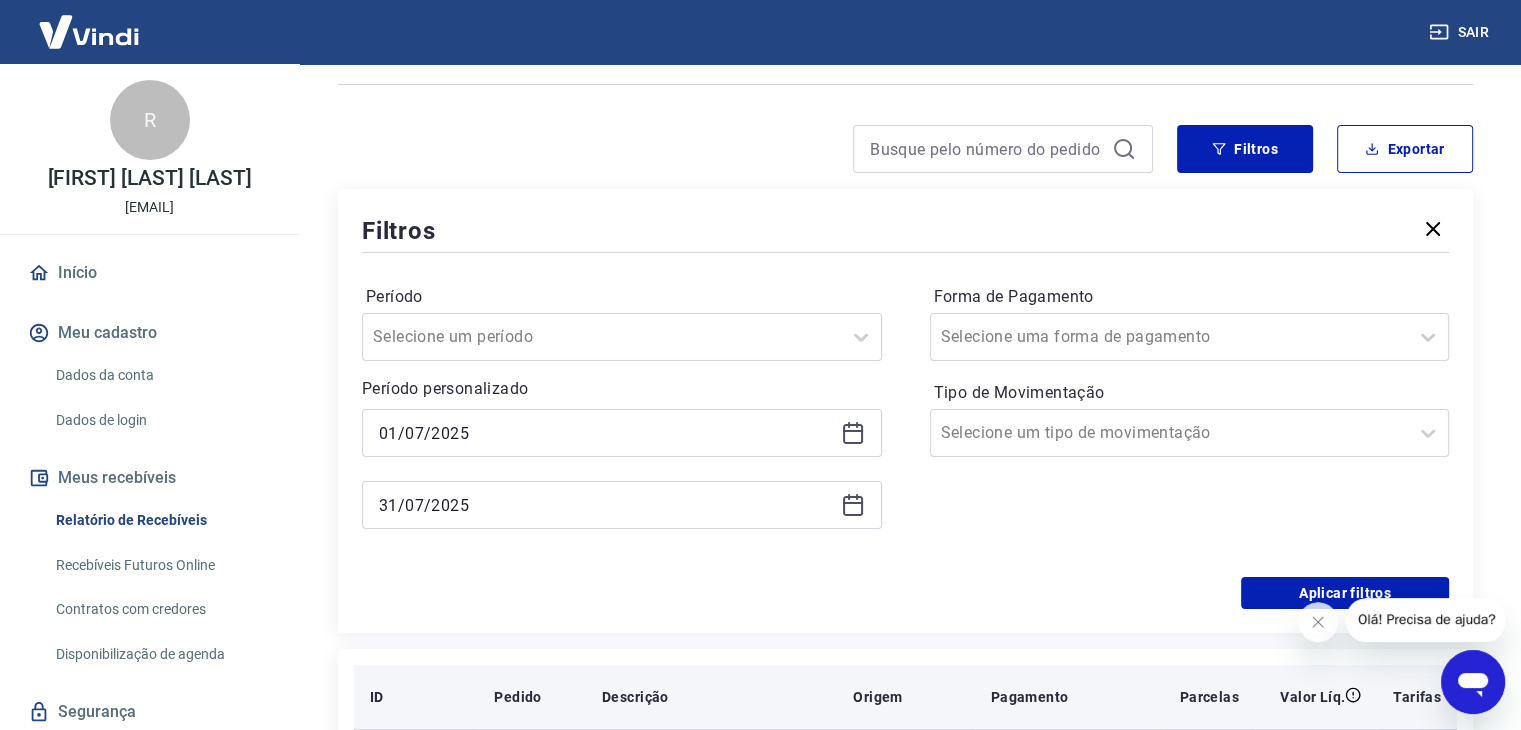 scroll, scrollTop: 400, scrollLeft: 0, axis: vertical 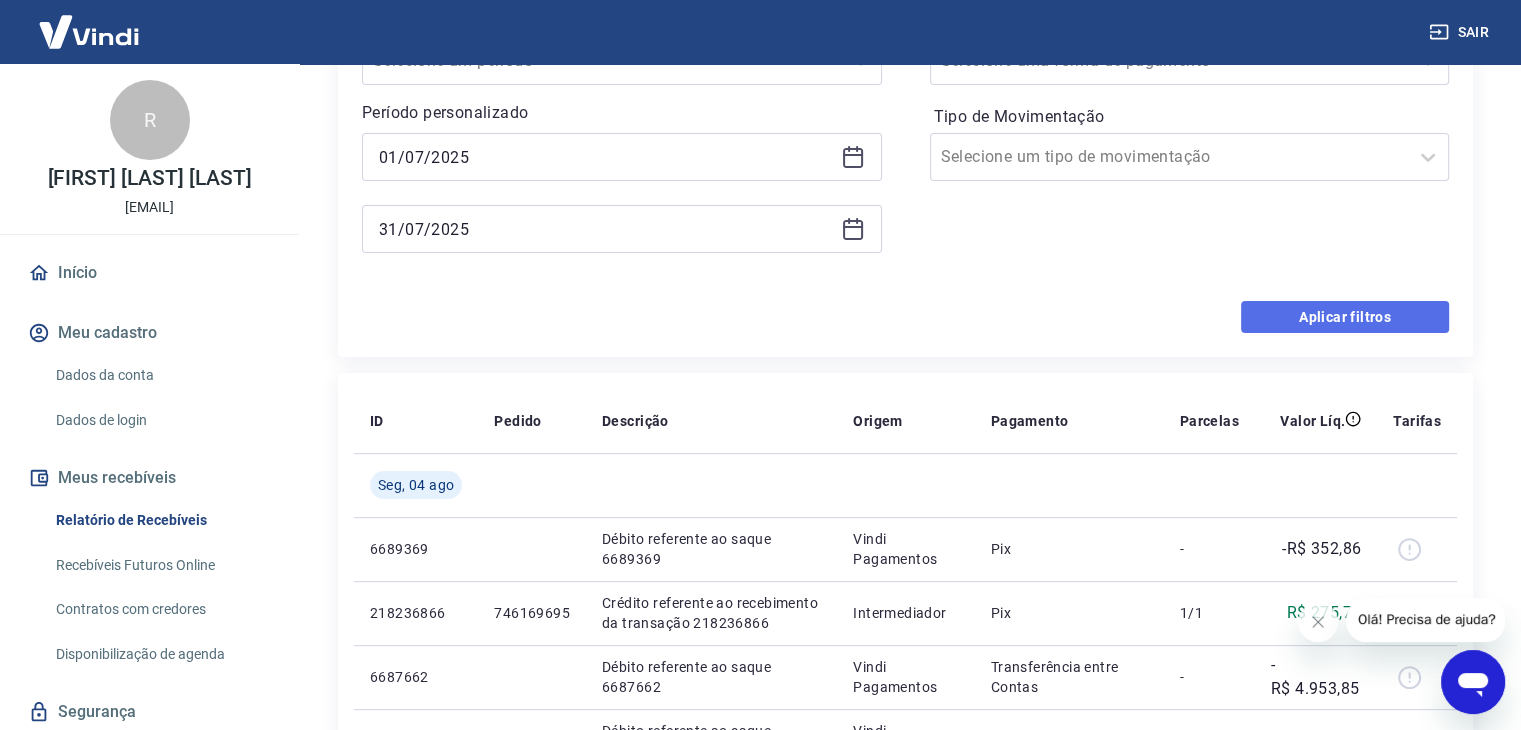 click on "Aplicar filtros" at bounding box center [1345, 317] 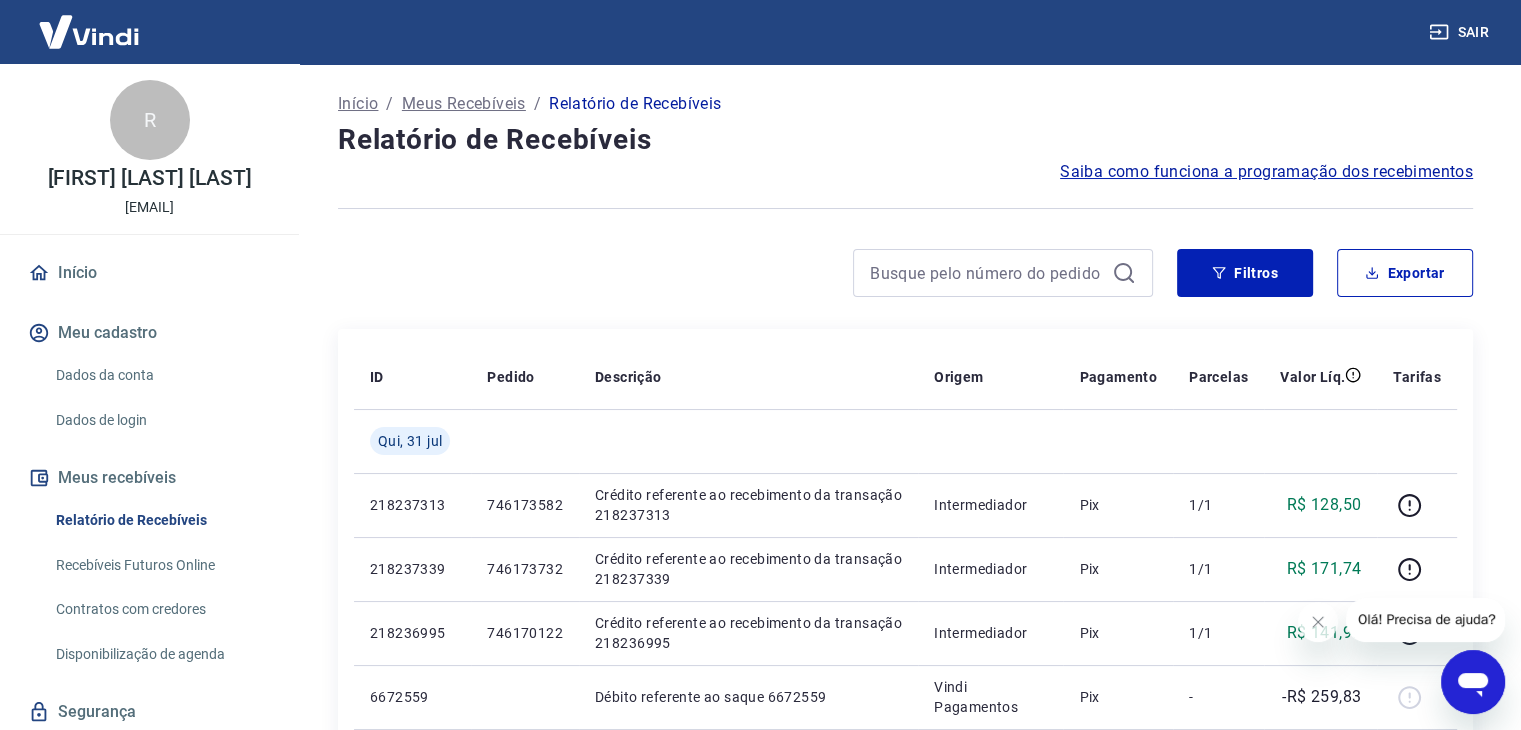 scroll, scrollTop: 0, scrollLeft: 0, axis: both 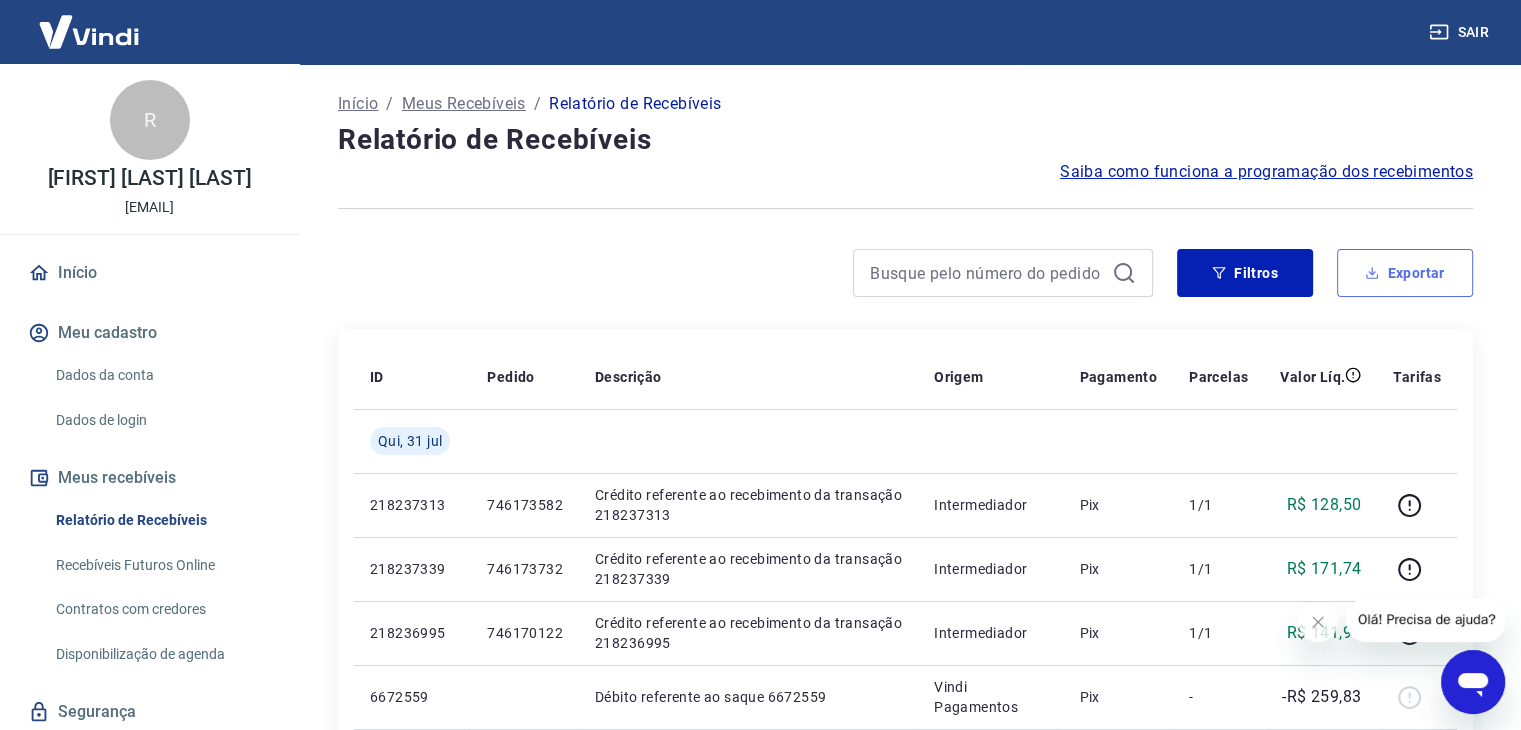 click on "Exportar" at bounding box center (1405, 273) 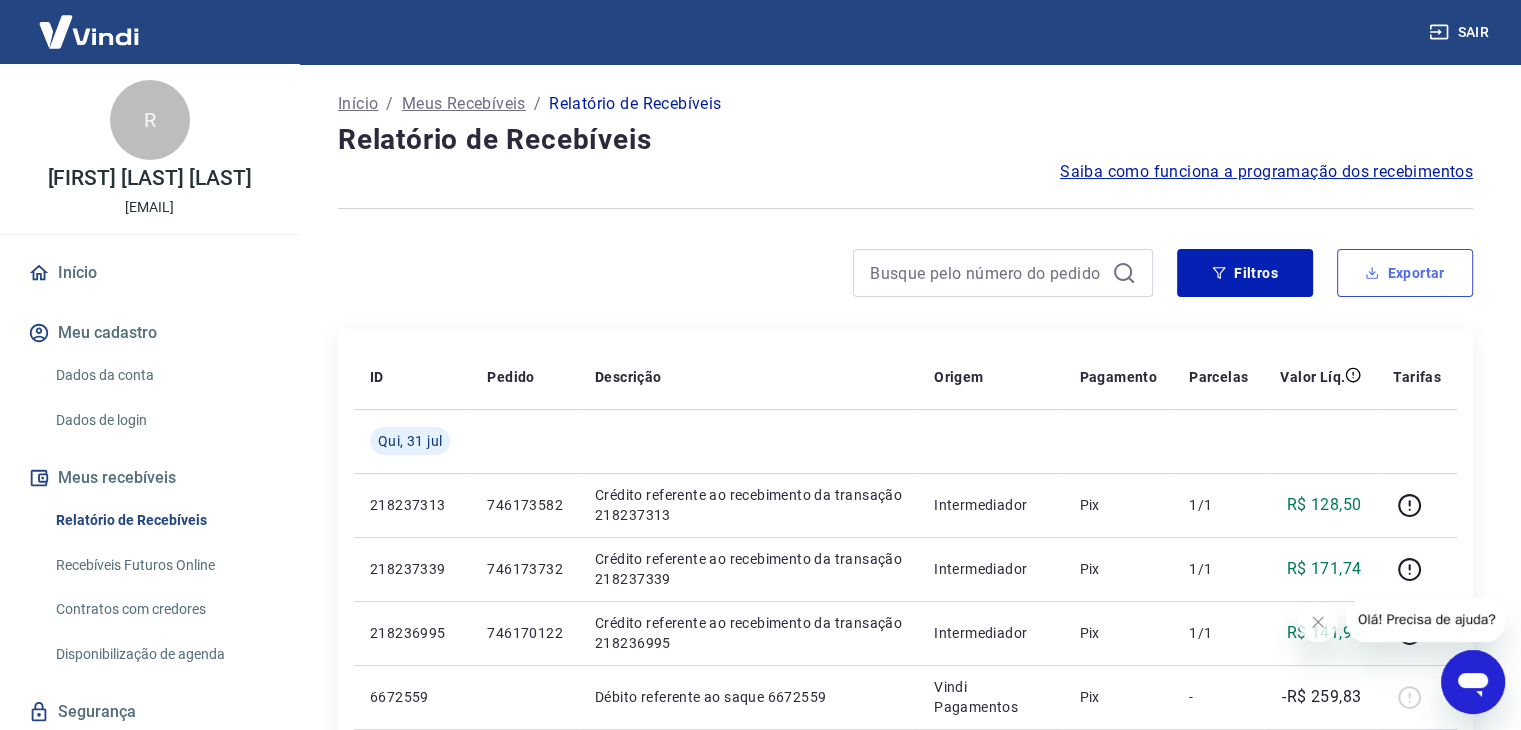type on "01/07/2025" 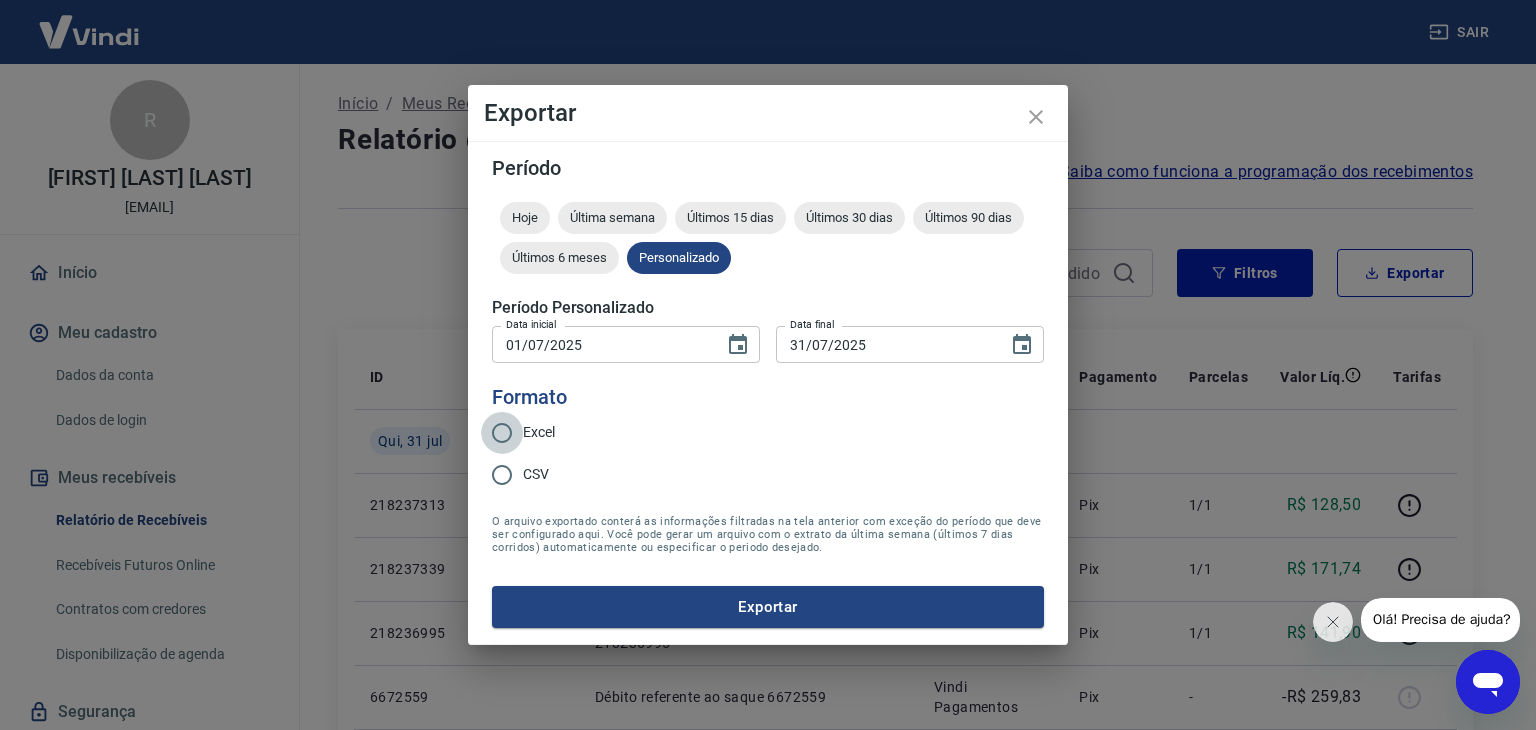 drag, startPoint x: 500, startPoint y: 433, endPoint x: 584, endPoint y: 505, distance: 110.63454 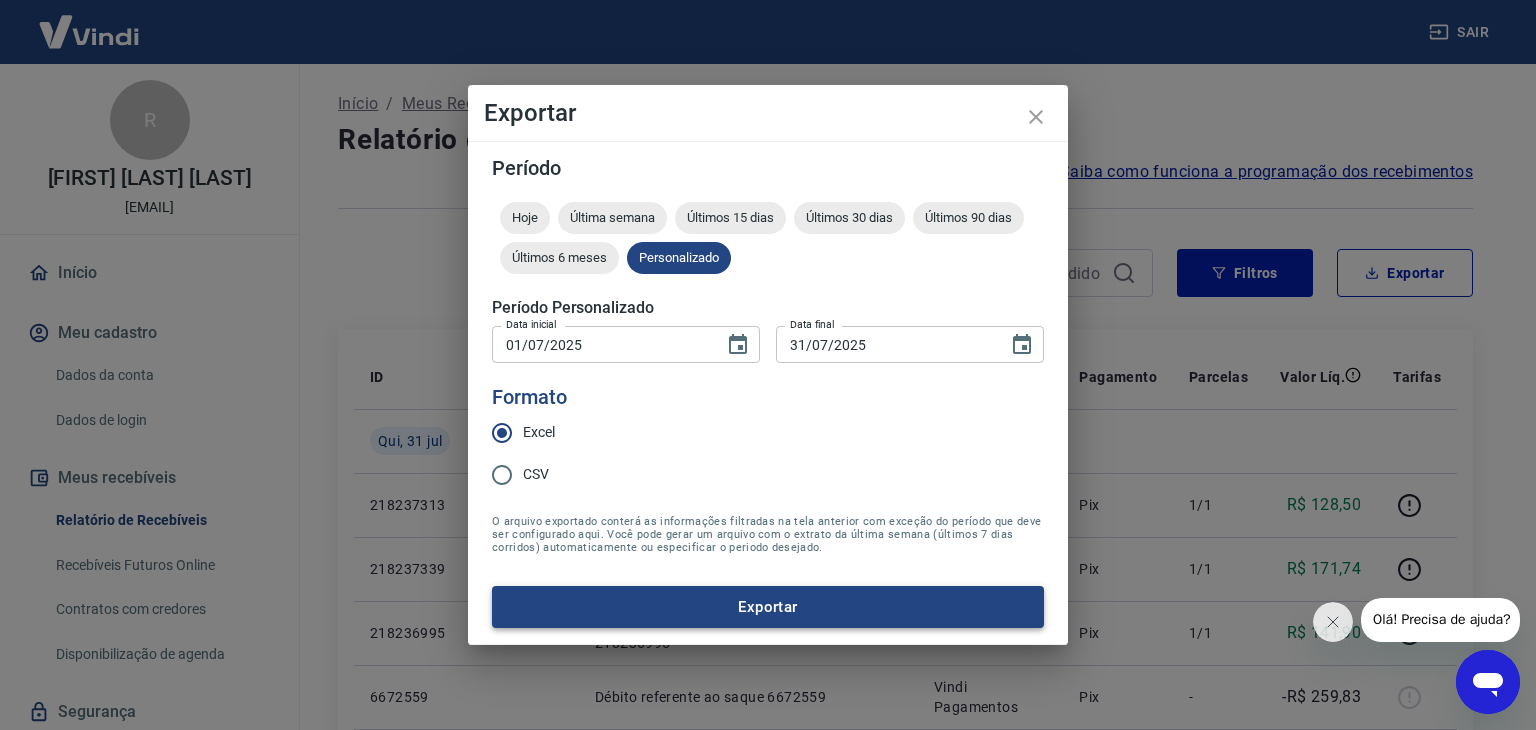 click on "Exportar" at bounding box center (768, 607) 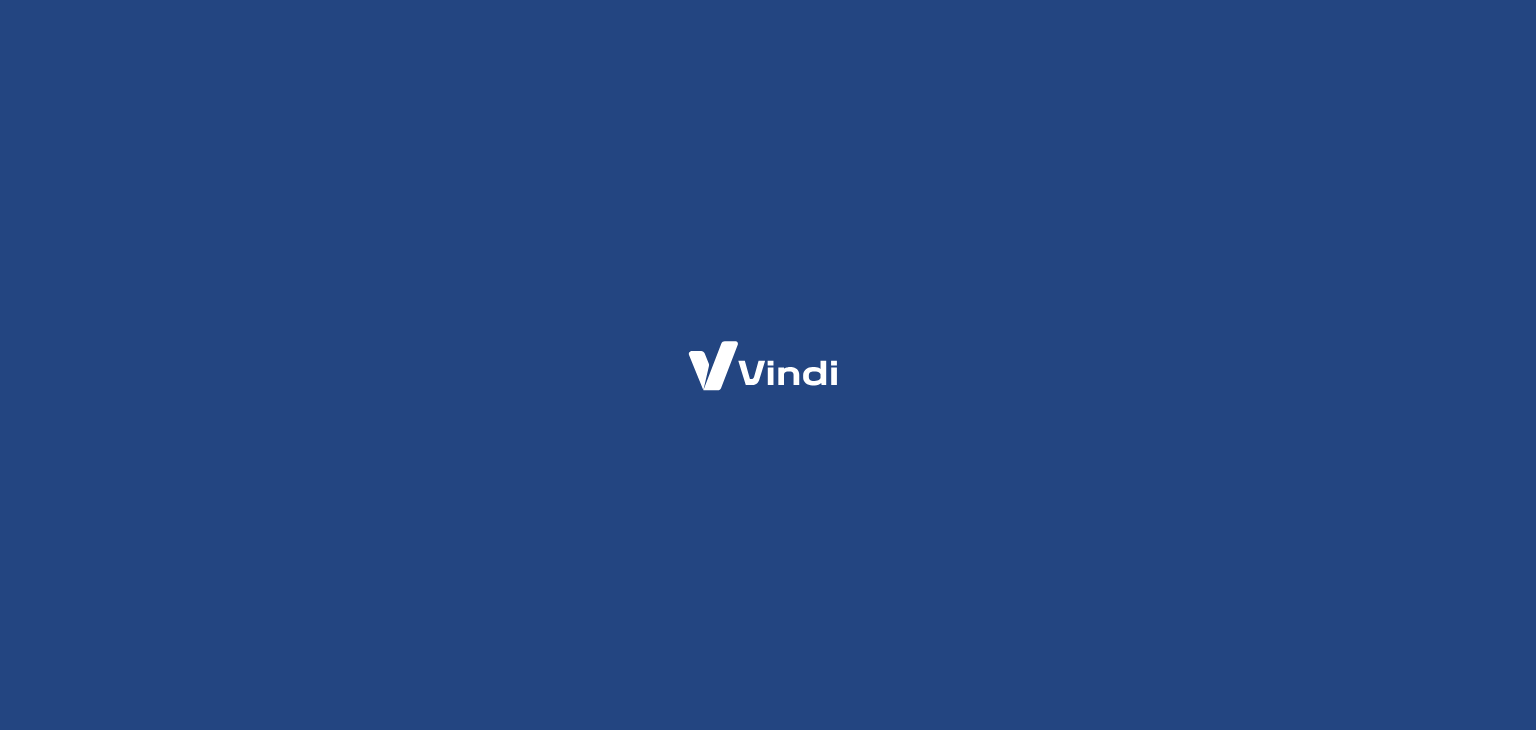 scroll, scrollTop: 0, scrollLeft: 0, axis: both 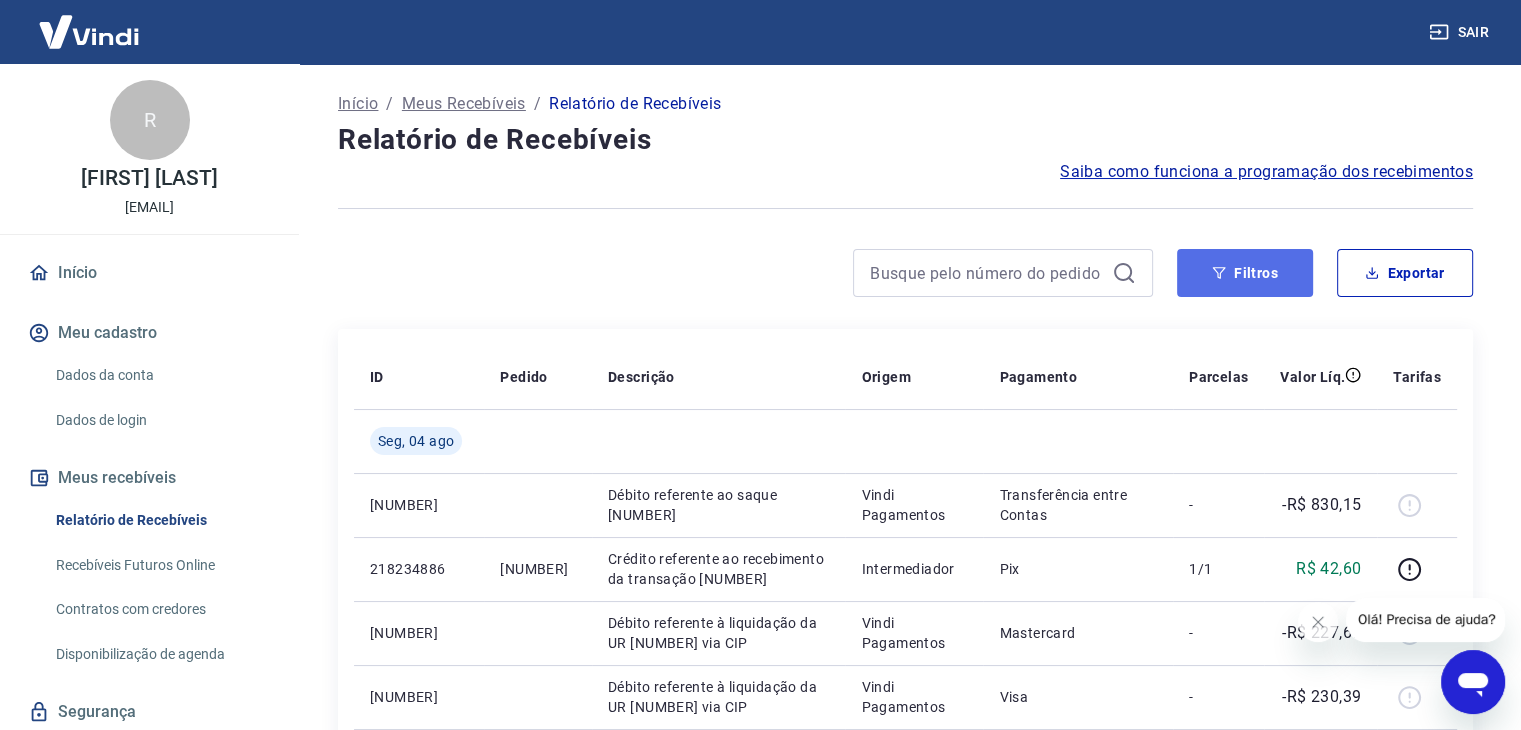 click on "Filtros" at bounding box center [1245, 273] 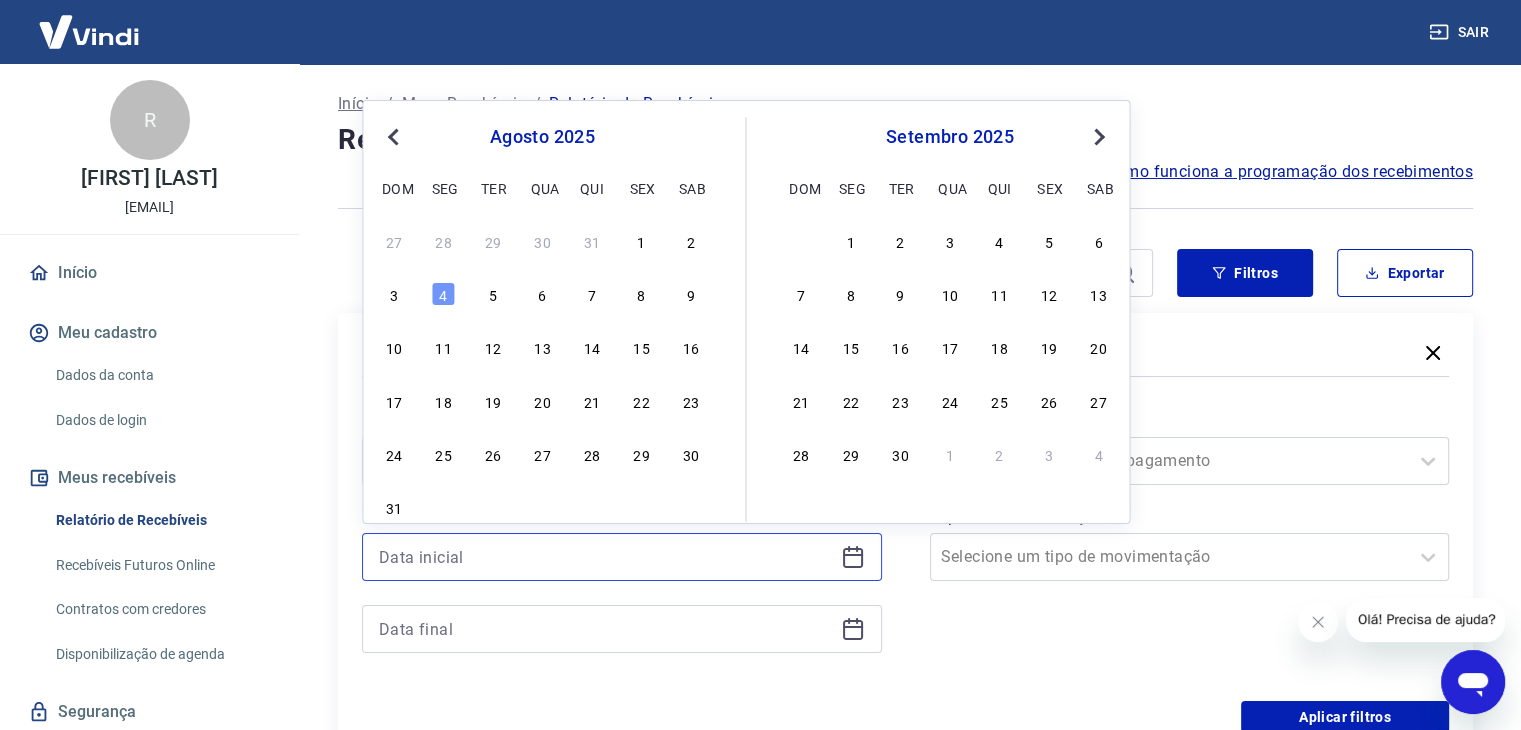 click at bounding box center (606, 557) 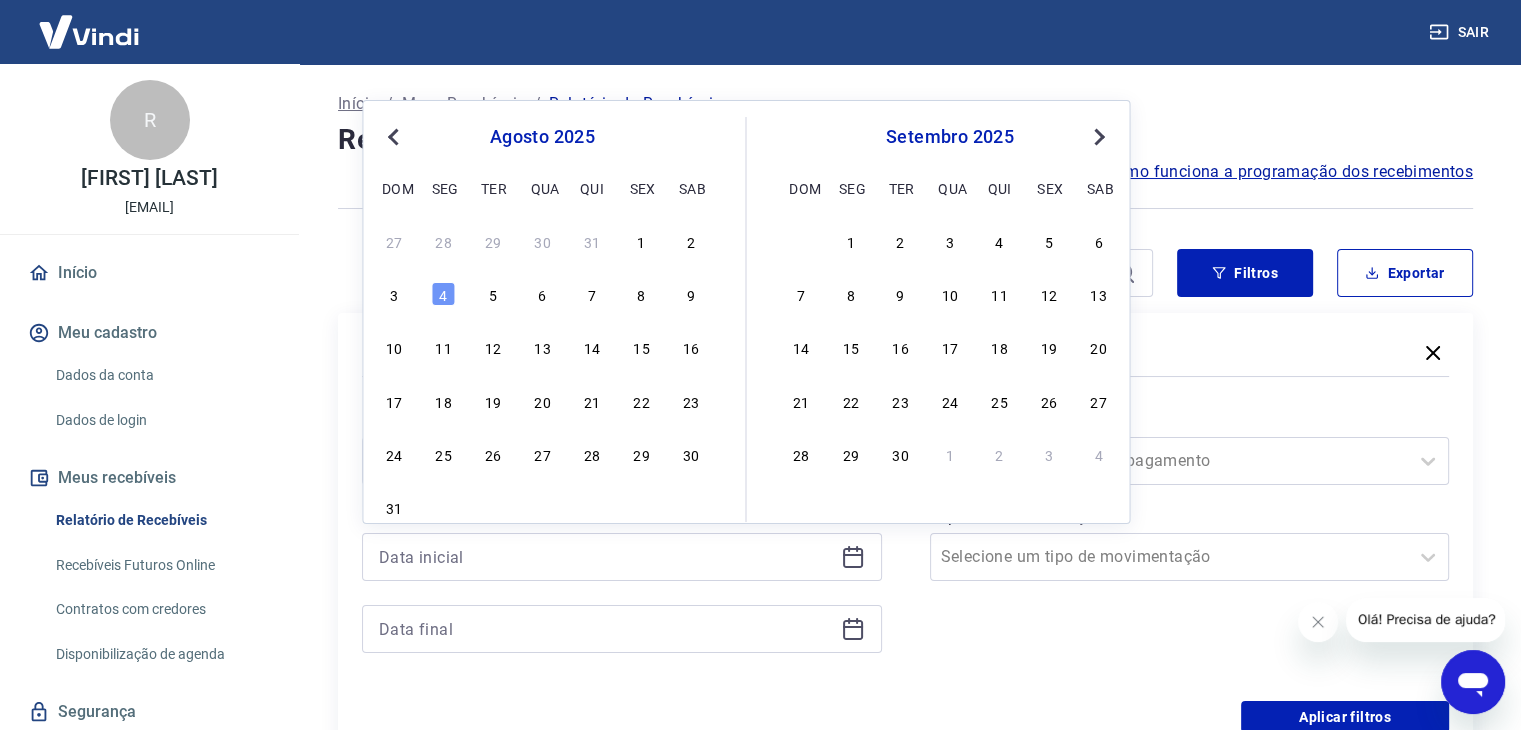 click on "agosto 2025 dom seg ter qua qui sex sab" at bounding box center [542, 159] 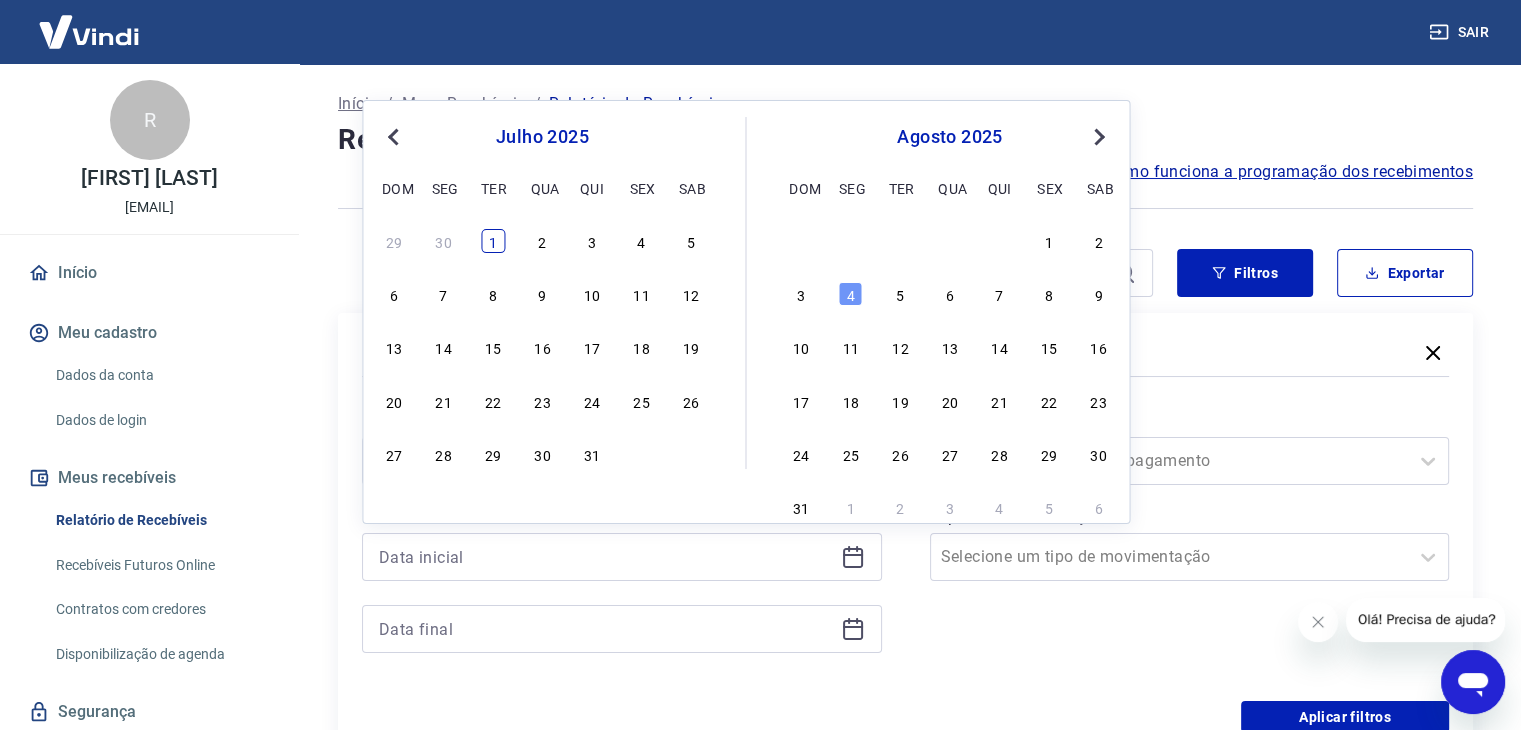 click on "1" at bounding box center (493, 241) 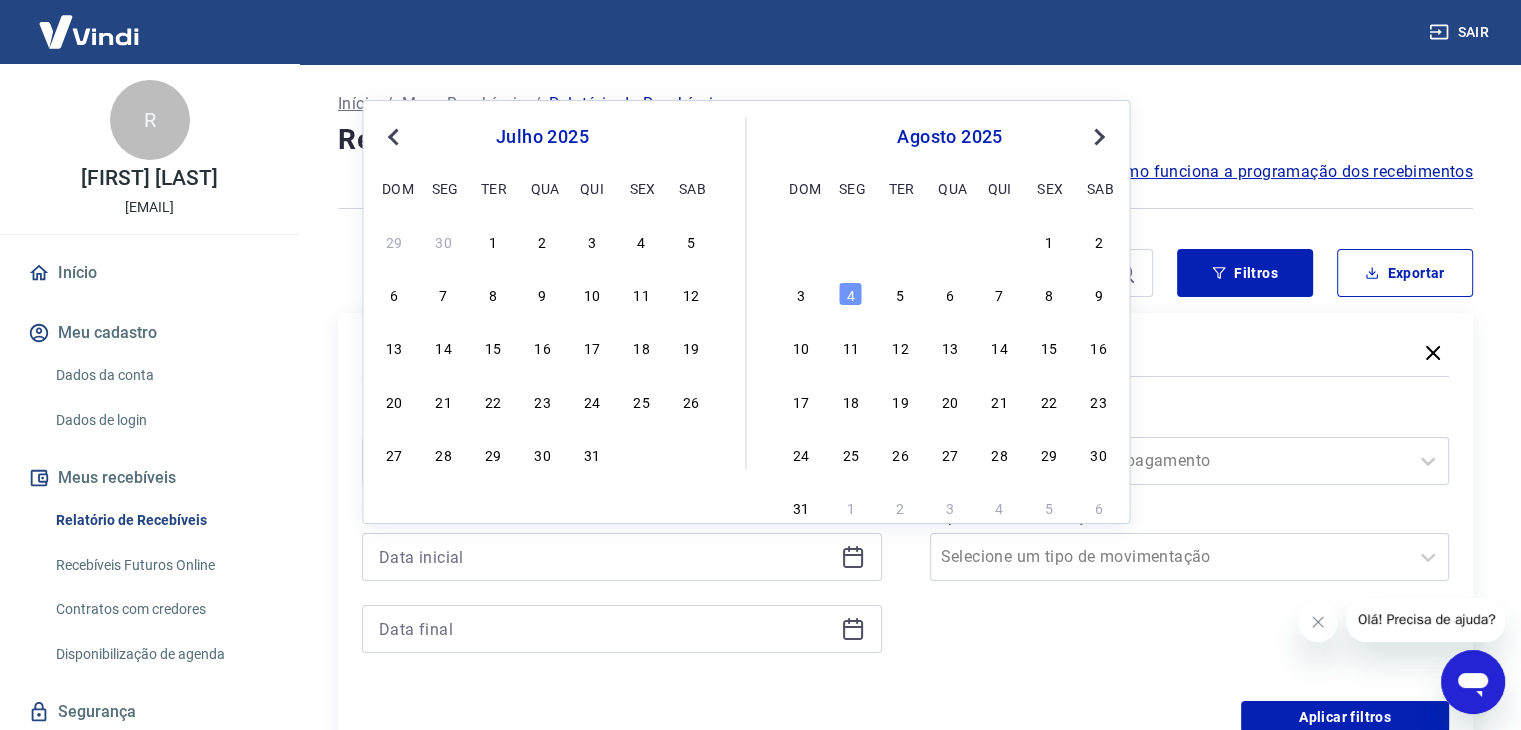 type on "01/07/2025" 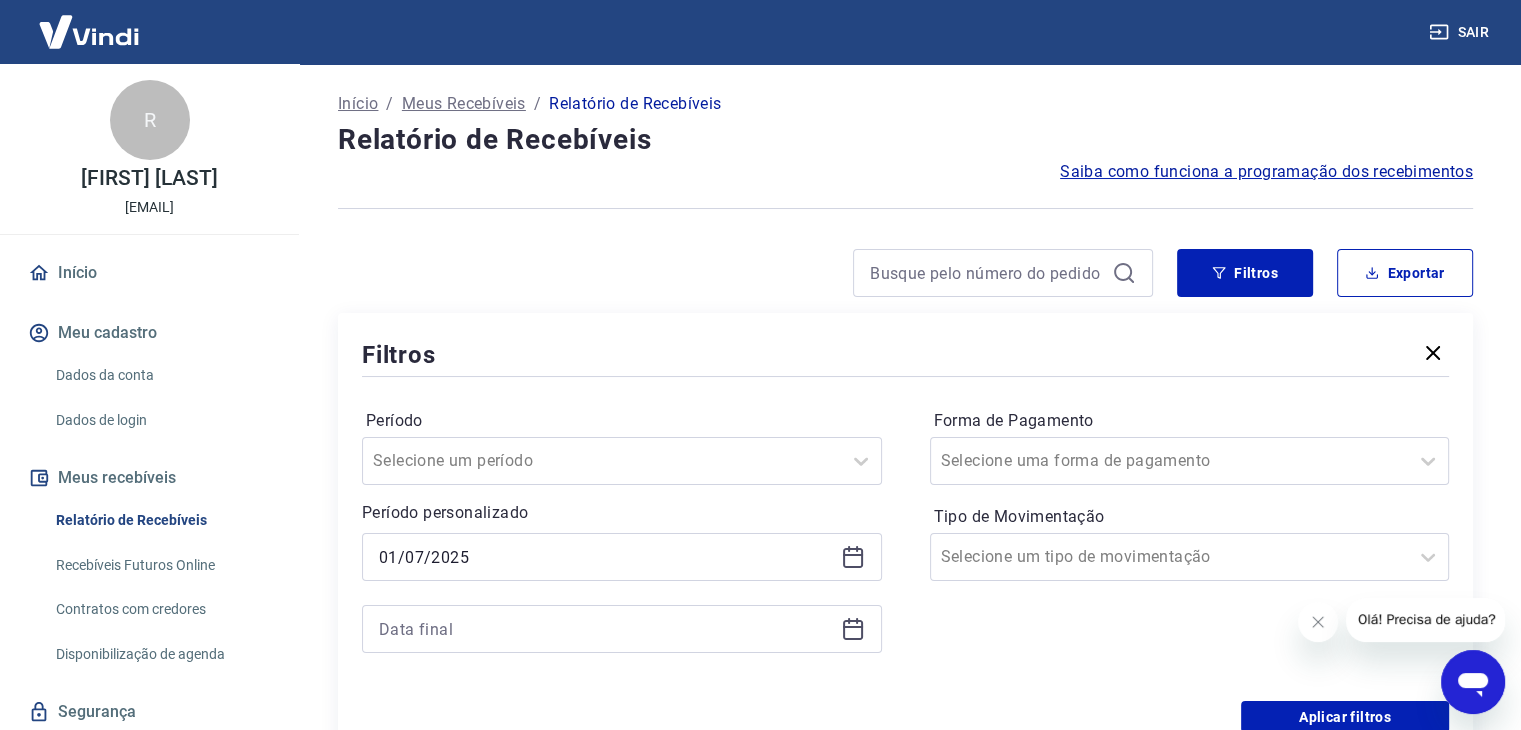 click on "Início / Meus Recebíveis / Relatório de Recebíveis Relatório de Recebíveis Saiba como funciona a programação dos recebimentos Saiba como funciona a programação dos recebimentos Filtros Exportar Filtros Período Selecione um período Período personalizado Selected date: terça-feira, 1 de julho de 2025 [DATE] Forma de Pagamento Selecione uma forma de pagamento Tipo de Movimentação Selecione um tipo de movimentação Aplicar filtros ID Pedido Descrição Origem Pagamento Parcelas Valor Líq. Tarifas Seg, 04 ago [NUMBER] Débito referente ao saque [NUMBER] Vindi Pagamentos Transferência entre Contas - -R$ 830,15 [NUMBER] [NUMBER] Crédito referente ao recebimento da transação [NUMBER] Intermediador Pix 1/1 R$ 42,60 [NUMBER] Débito referente à liquidação da UR [NUMBER] via CIP Vindi Pagamentos Mastercard - -R$ 227,69 [NUMBER] Débito referente à liquidação da UR [NUMBER] via CIP Vindi Pagamentos Visa - -R$ 230,39 [NUMBER] [NUMBER] Intermediador Mastercard 1/1 R$ 62,35 [NUMBER]" at bounding box center [905, 1444] 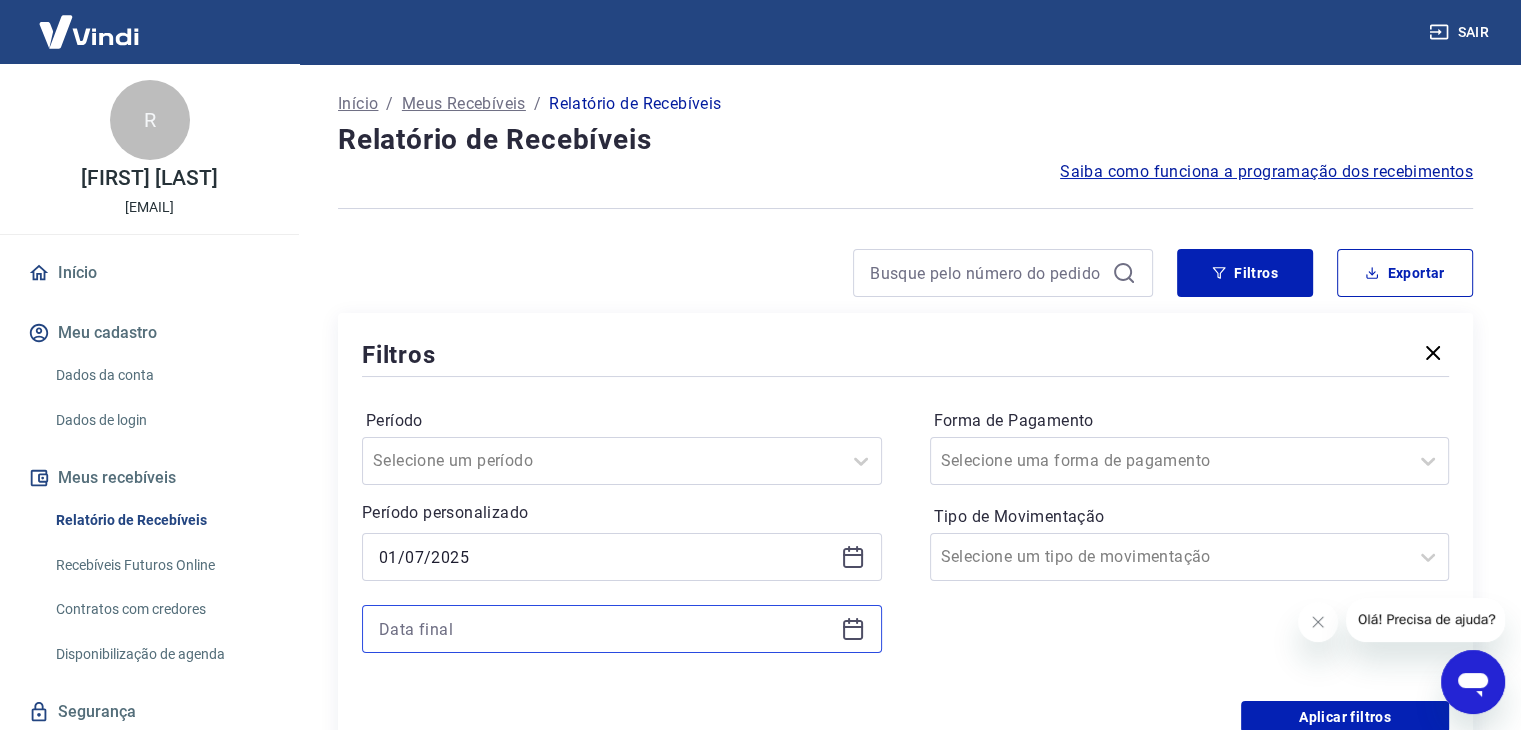 click at bounding box center (606, 629) 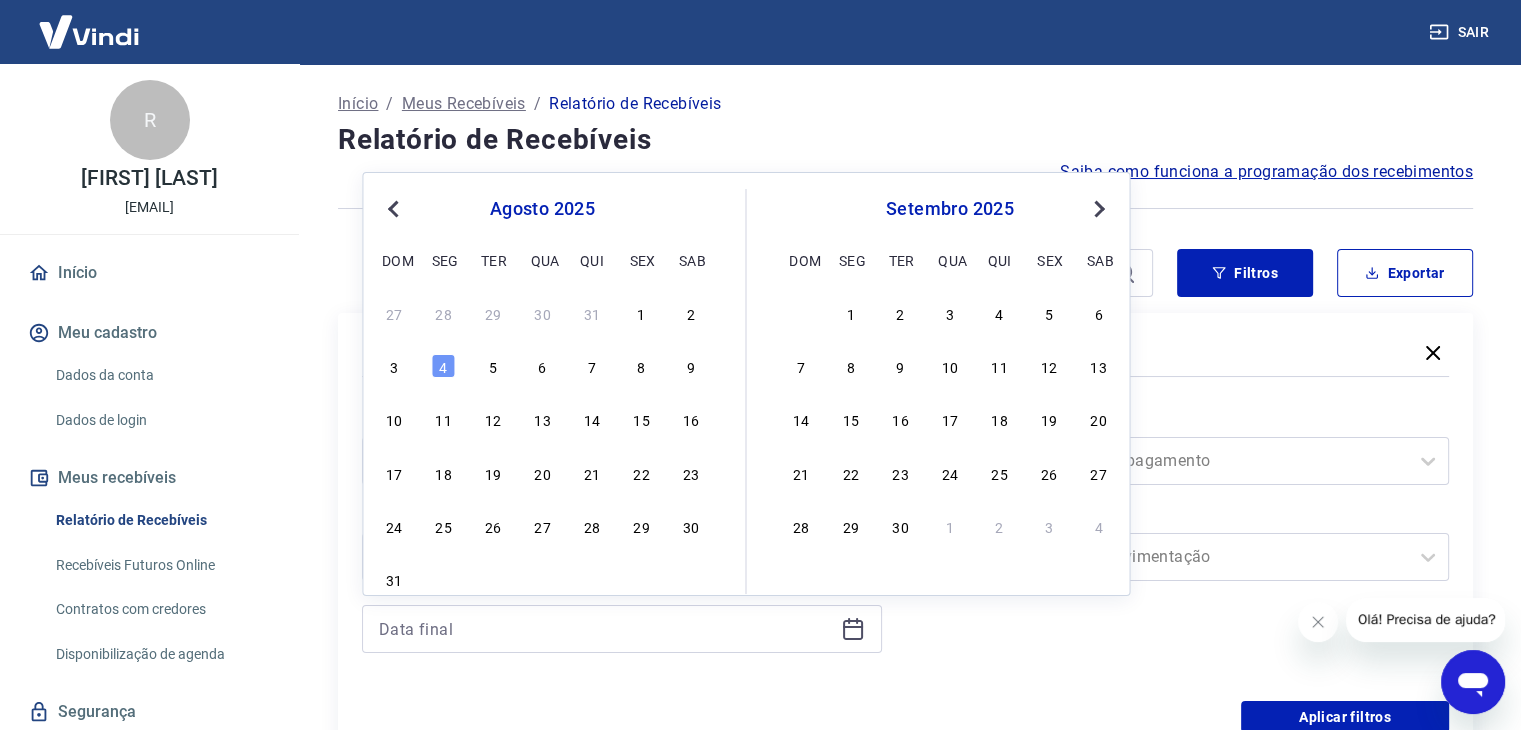 click on "Previous Month Next Month agosto 2025 dom seg ter qua qui sex sab 27 28 29 30 31 1 2 3 4 5 6 7 8 9 10 11 12 13 14 15 16 17 18 19 20 21 22 23 24 25 26 27 28 29 30 31 setembro 2025 dom seg ter qua qui sex sab 1 2 3 4 5 6 7 8 9 10 11 12 13 14 15 16 17 18 19 20 21 22 23 24 25 26 27 28 29 30 1 2 3 4" at bounding box center (746, 384) 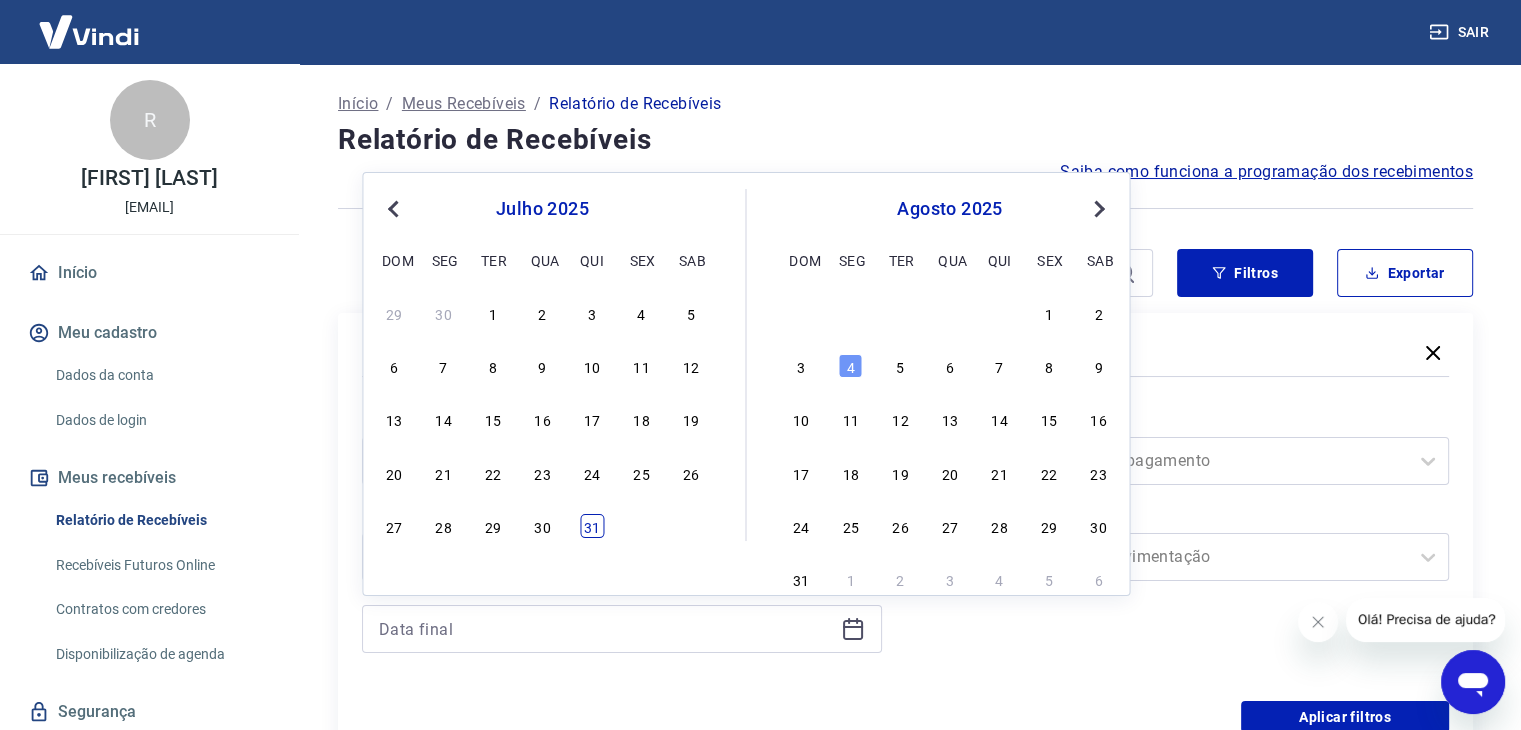 click on "31" at bounding box center [592, 526] 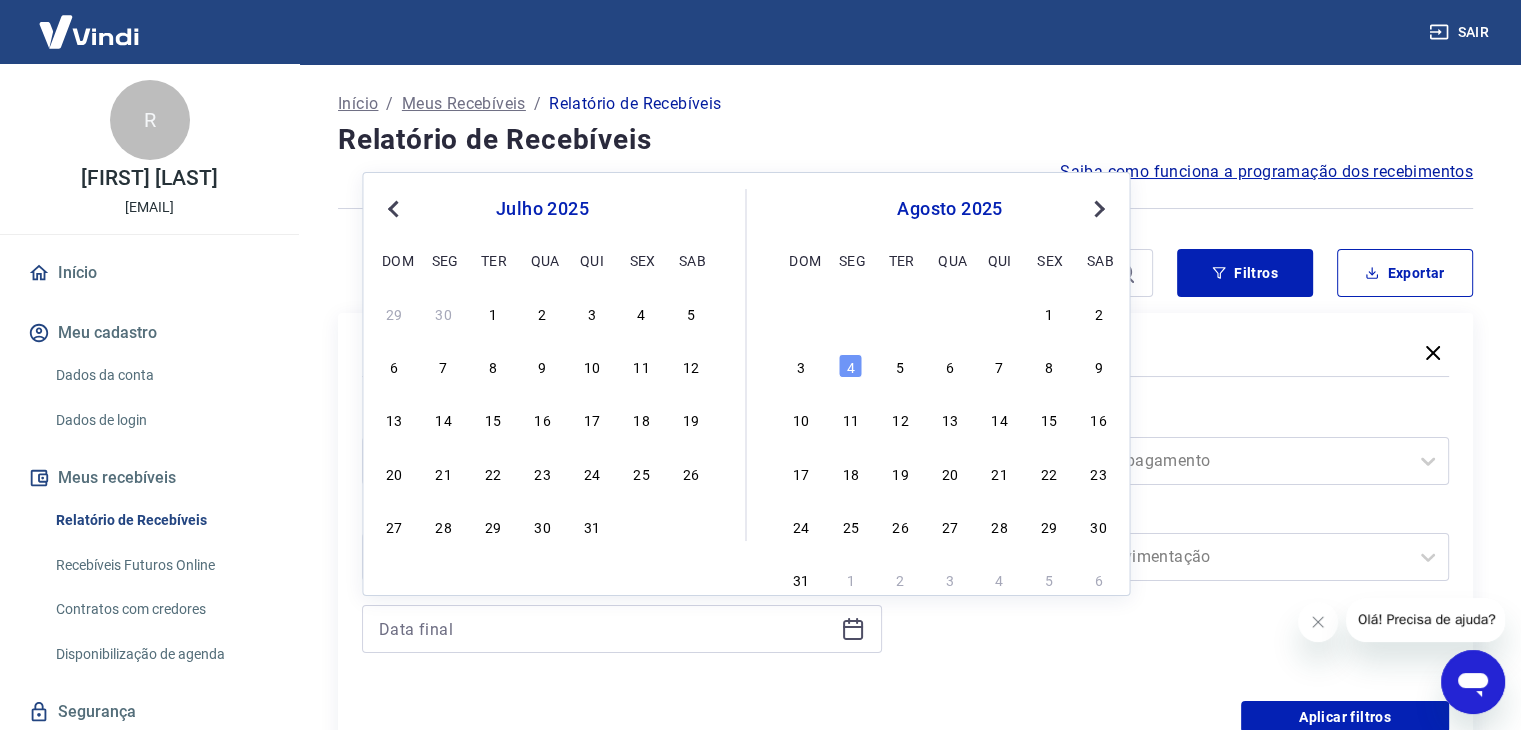 type on "31/07/2025" 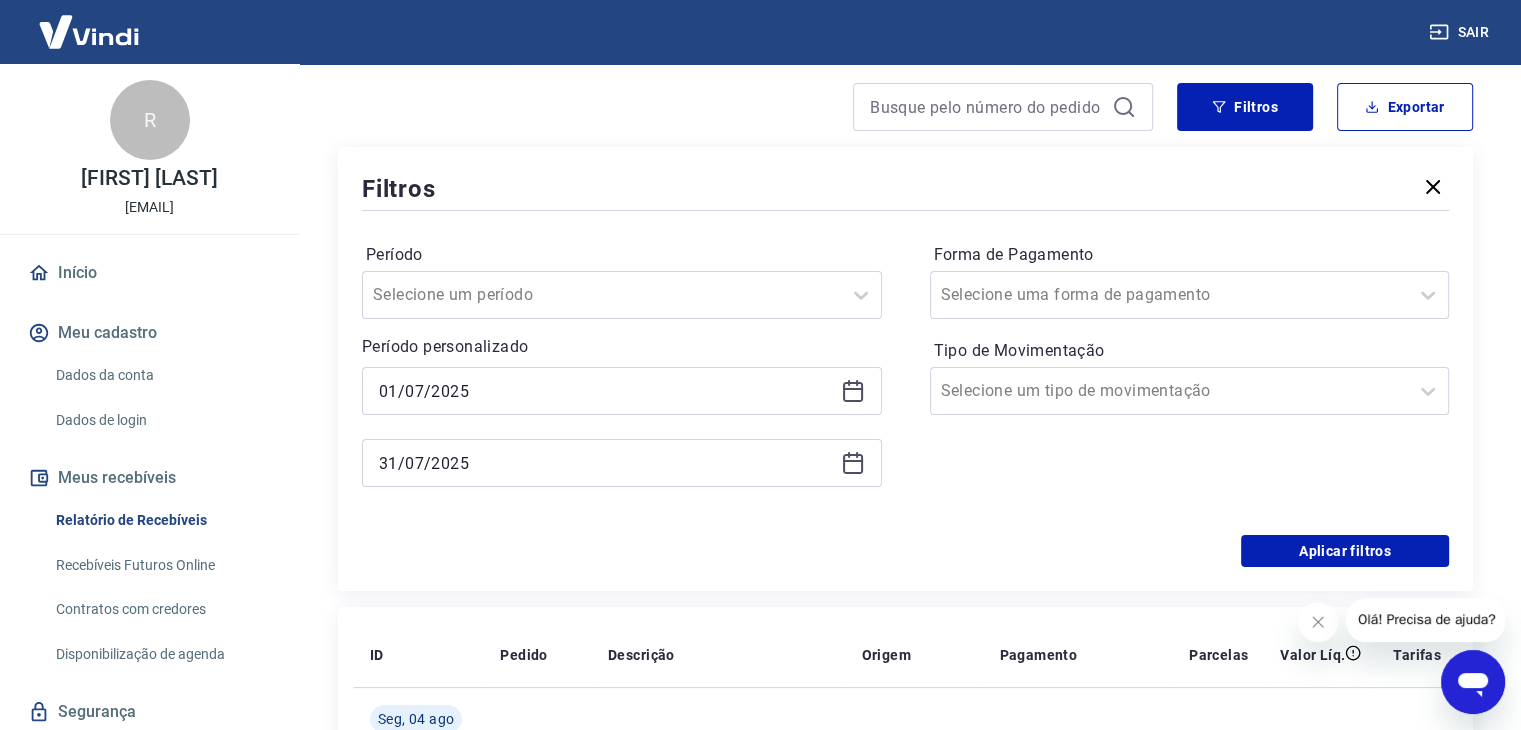 scroll, scrollTop: 300, scrollLeft: 0, axis: vertical 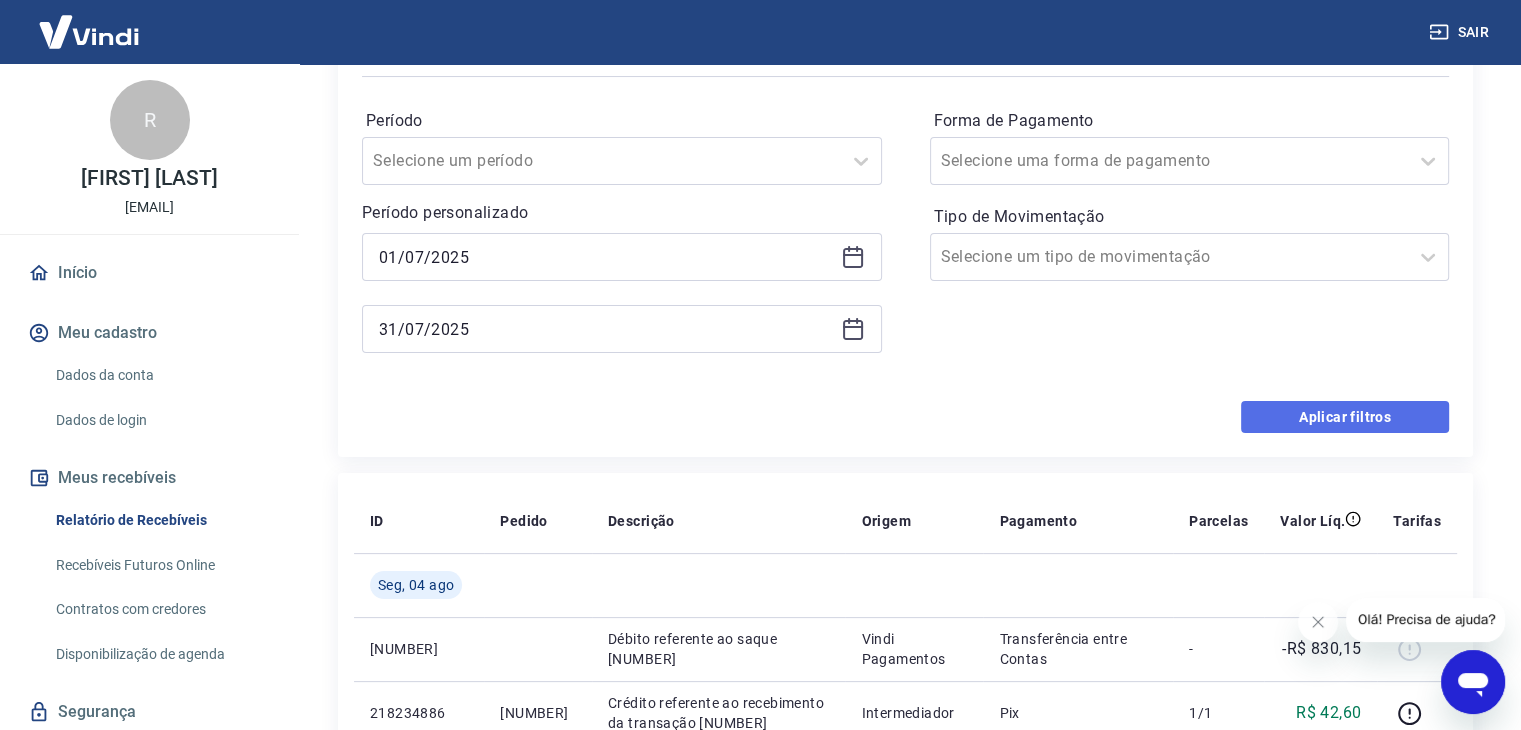 click on "Aplicar filtros" at bounding box center (1345, 417) 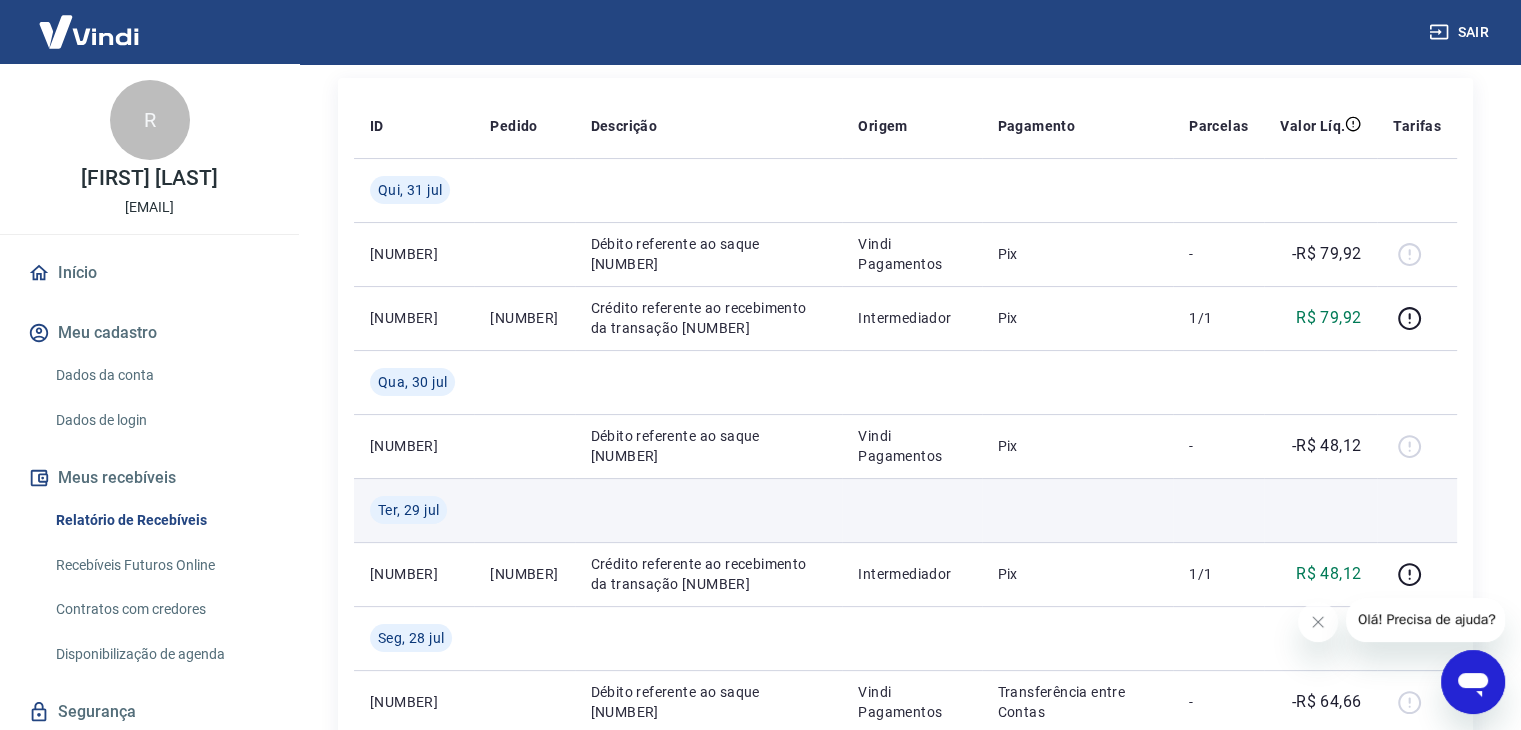scroll, scrollTop: 27, scrollLeft: 0, axis: vertical 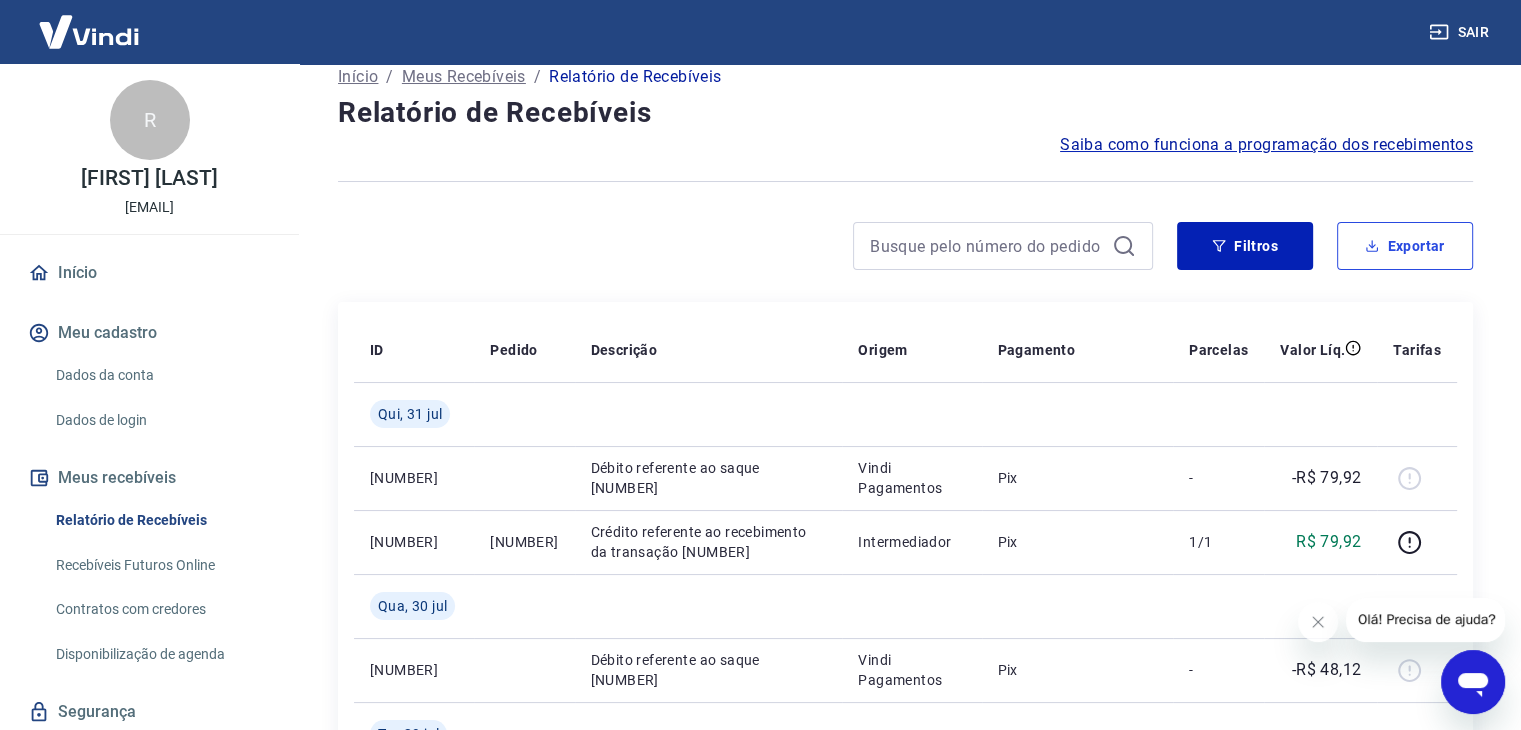 click on "Exportar" at bounding box center (1405, 246) 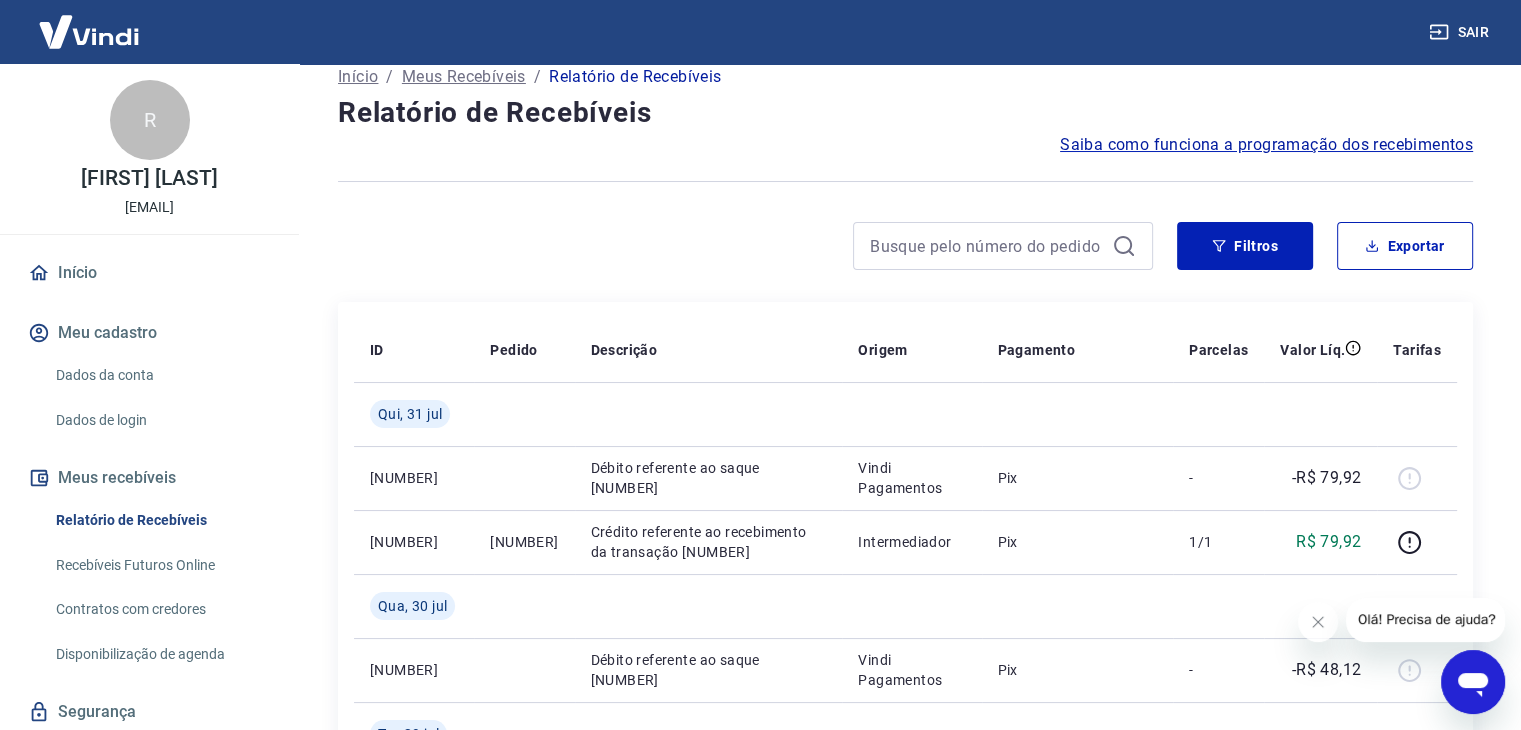type on "01/07/2025" 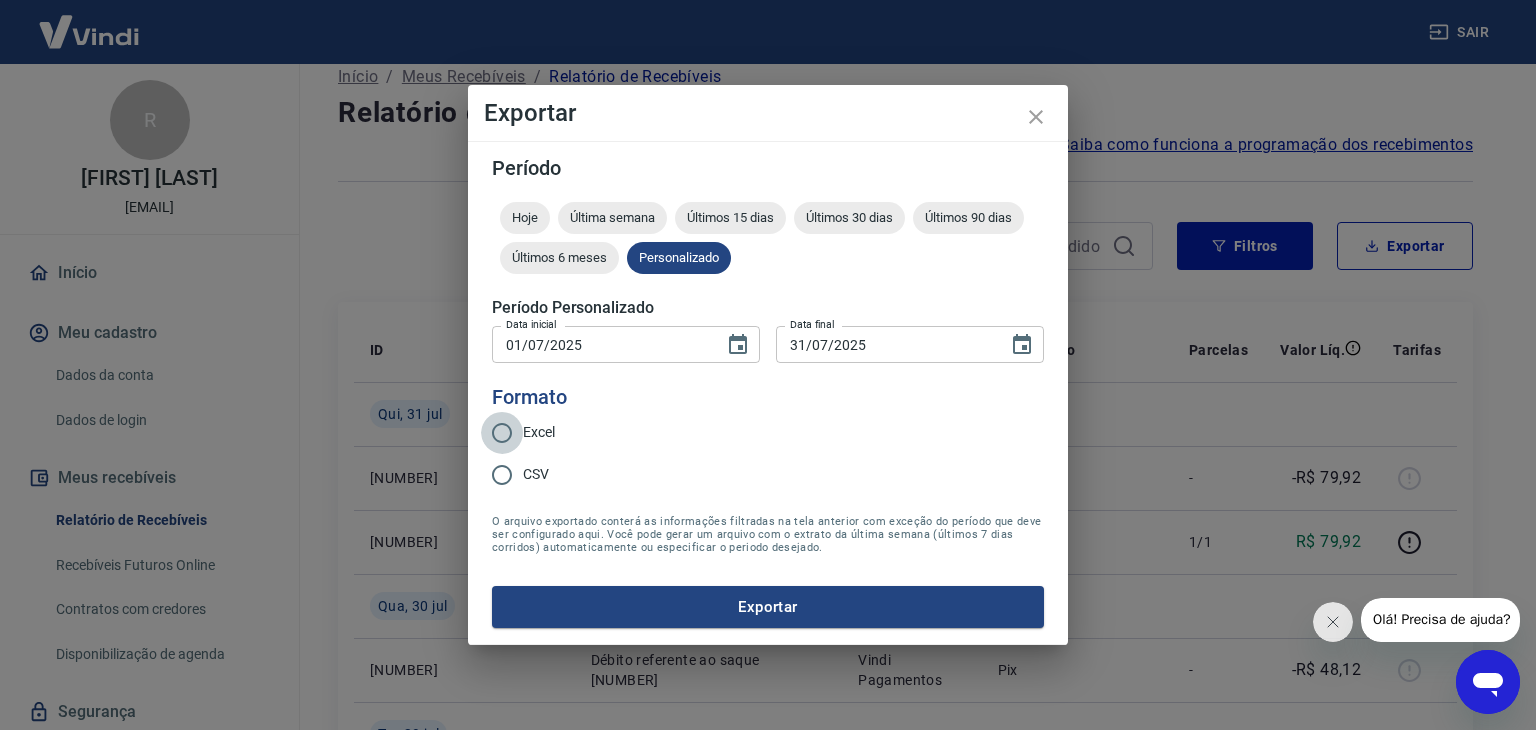 click on "Excel" at bounding box center (502, 433) 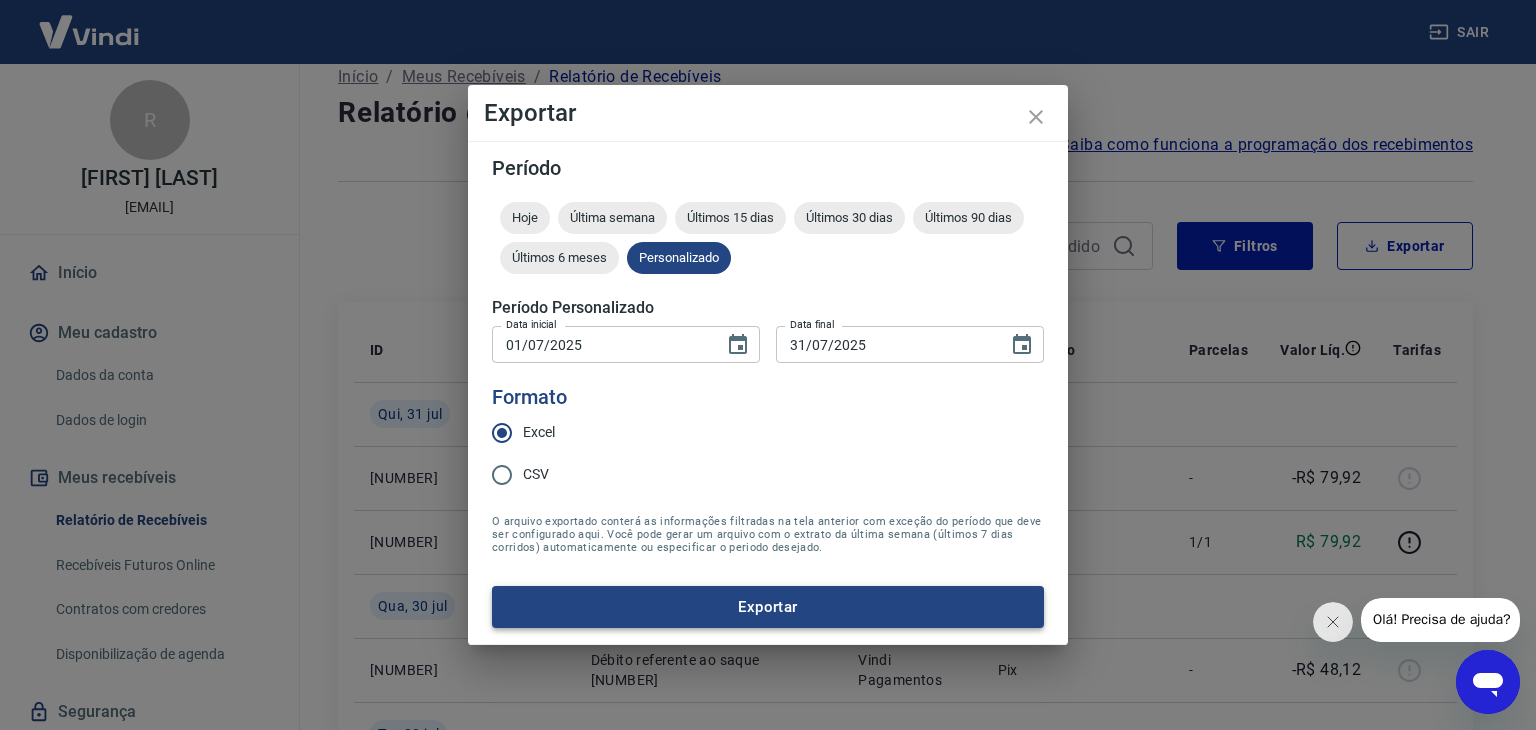 click on "Exportar" at bounding box center [768, 607] 